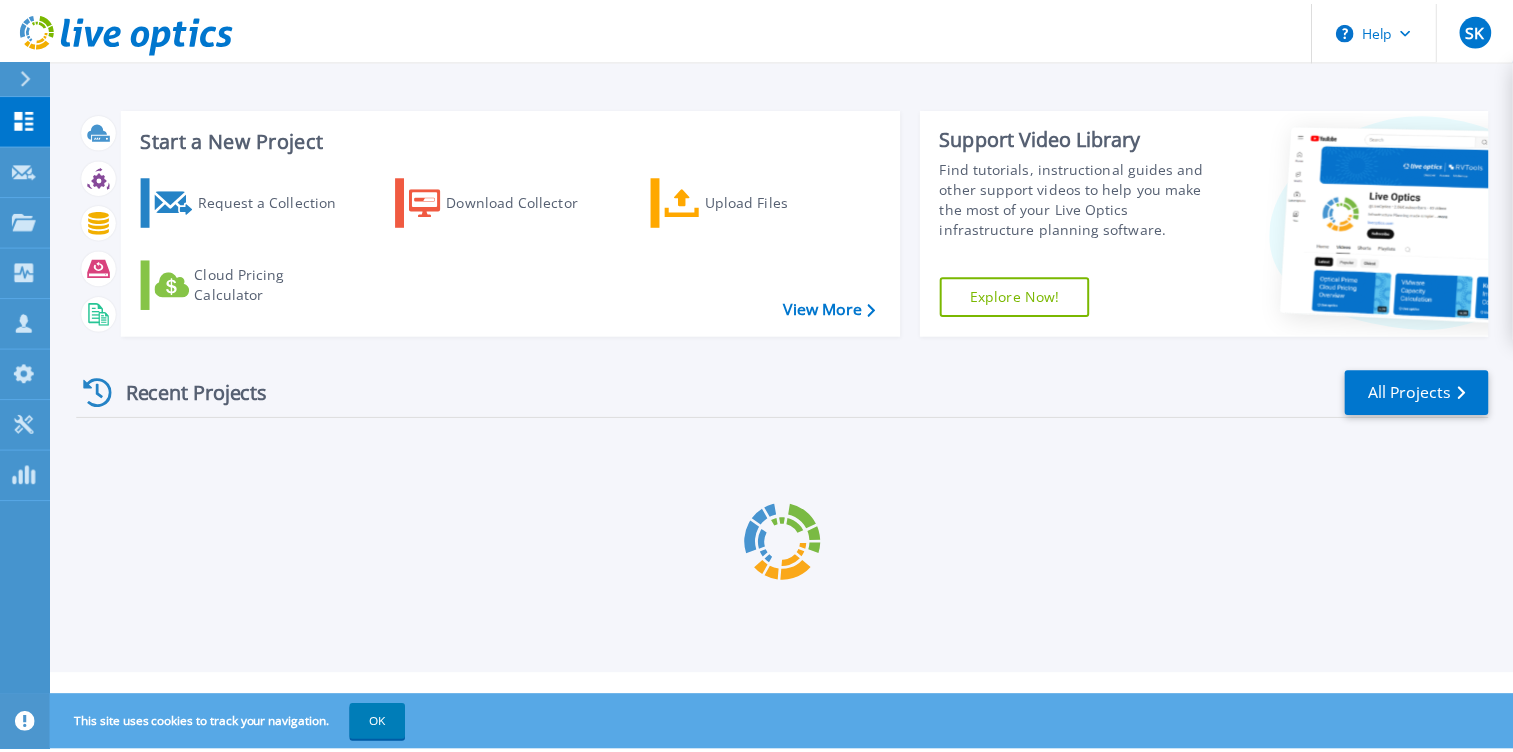 scroll, scrollTop: 0, scrollLeft: 0, axis: both 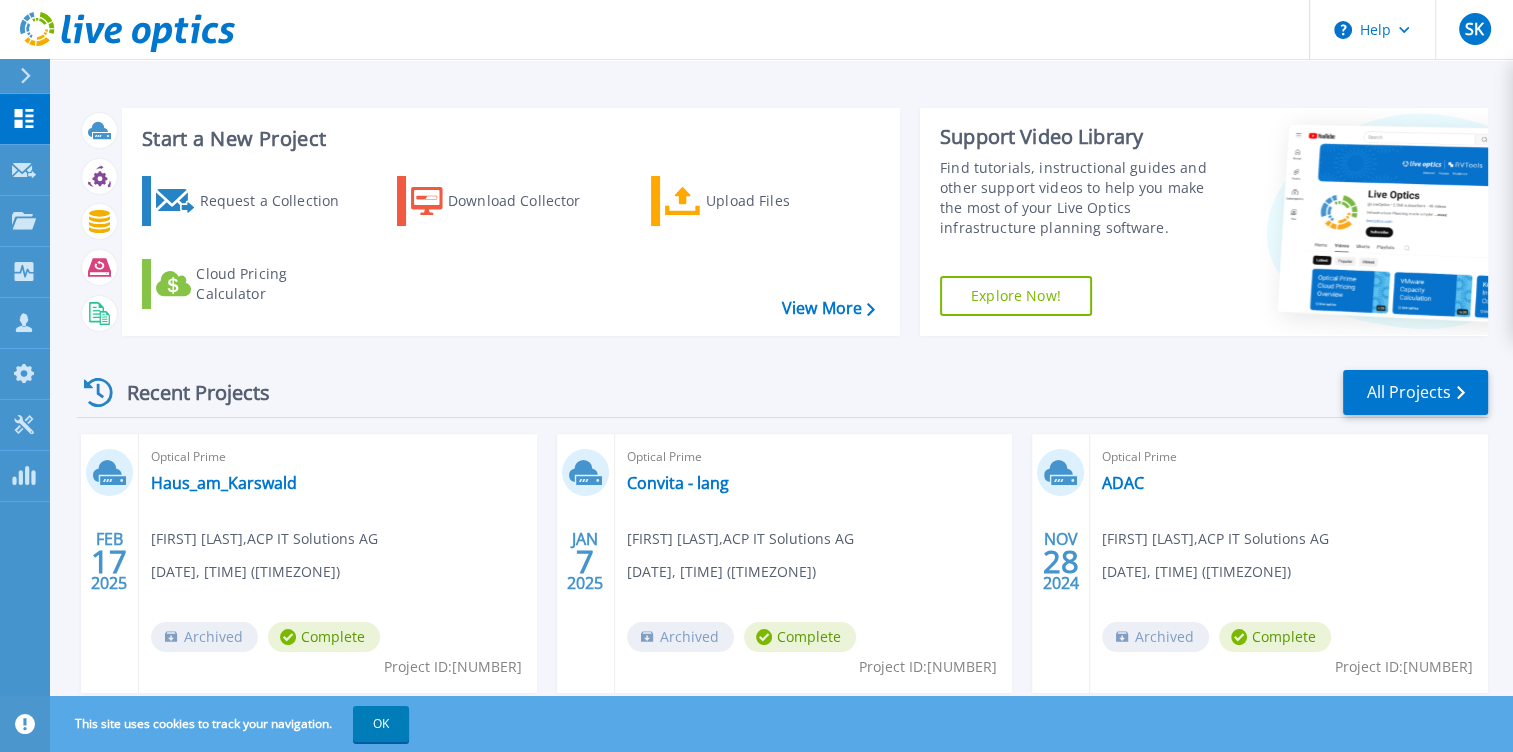 click on "Upload Files" at bounding box center (786, 201) 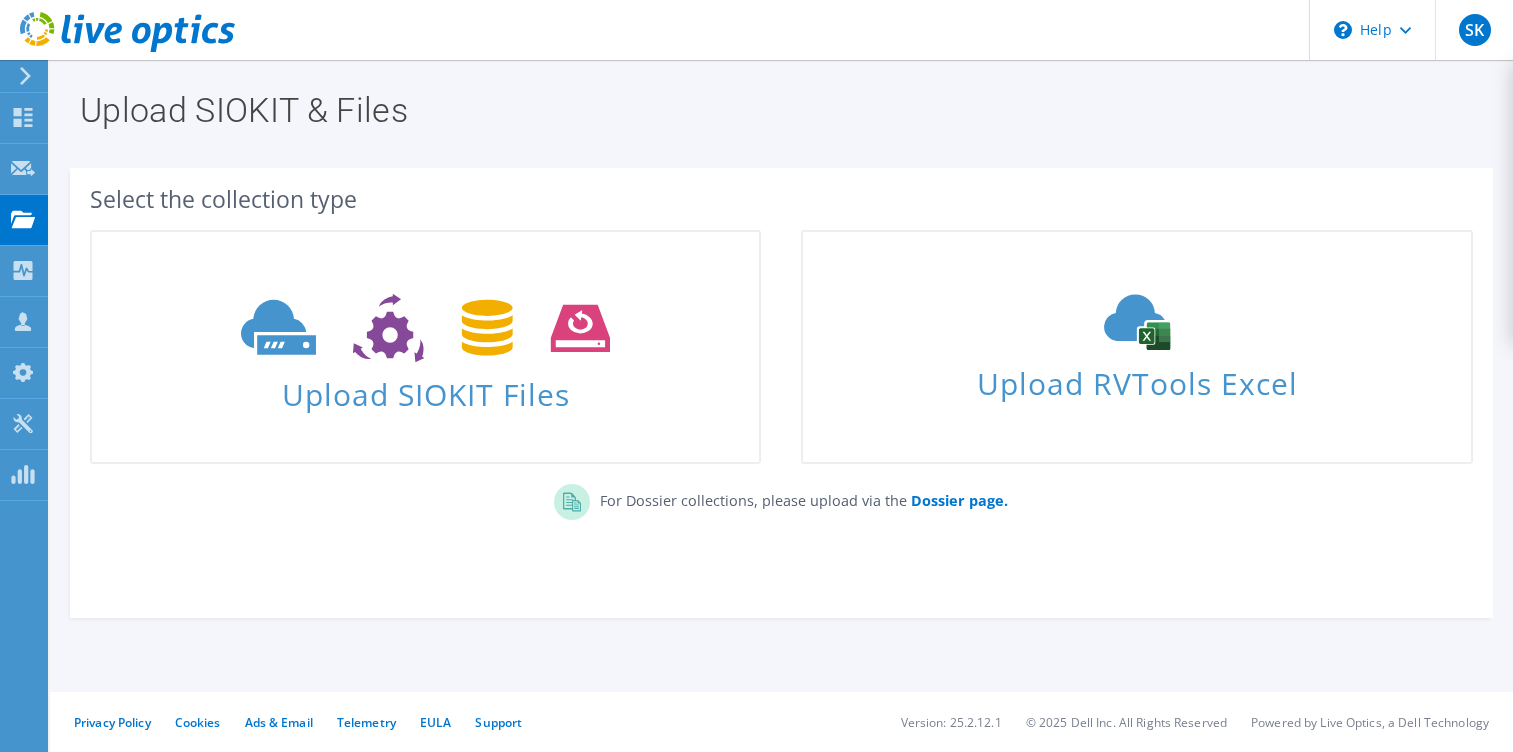 scroll, scrollTop: 0, scrollLeft: 0, axis: both 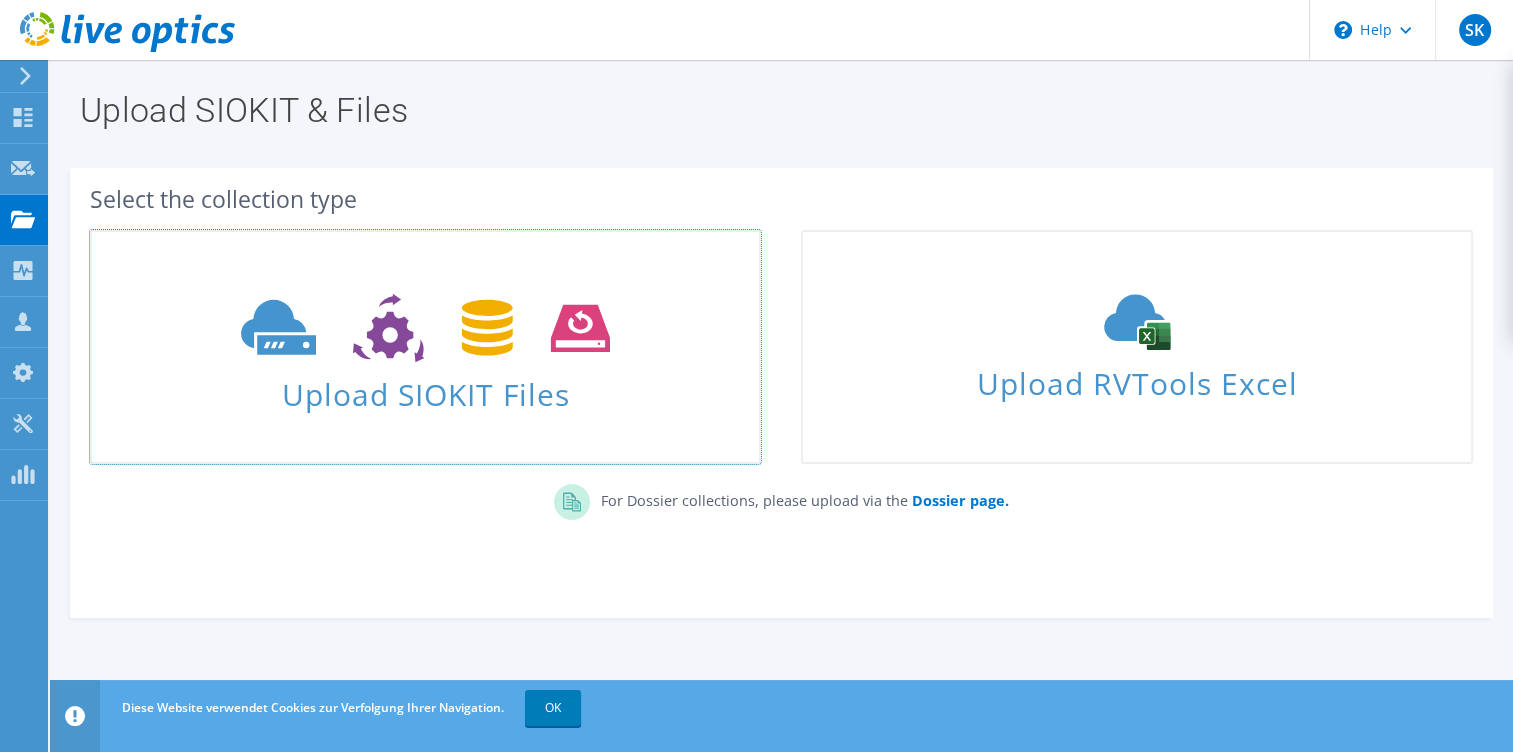 click 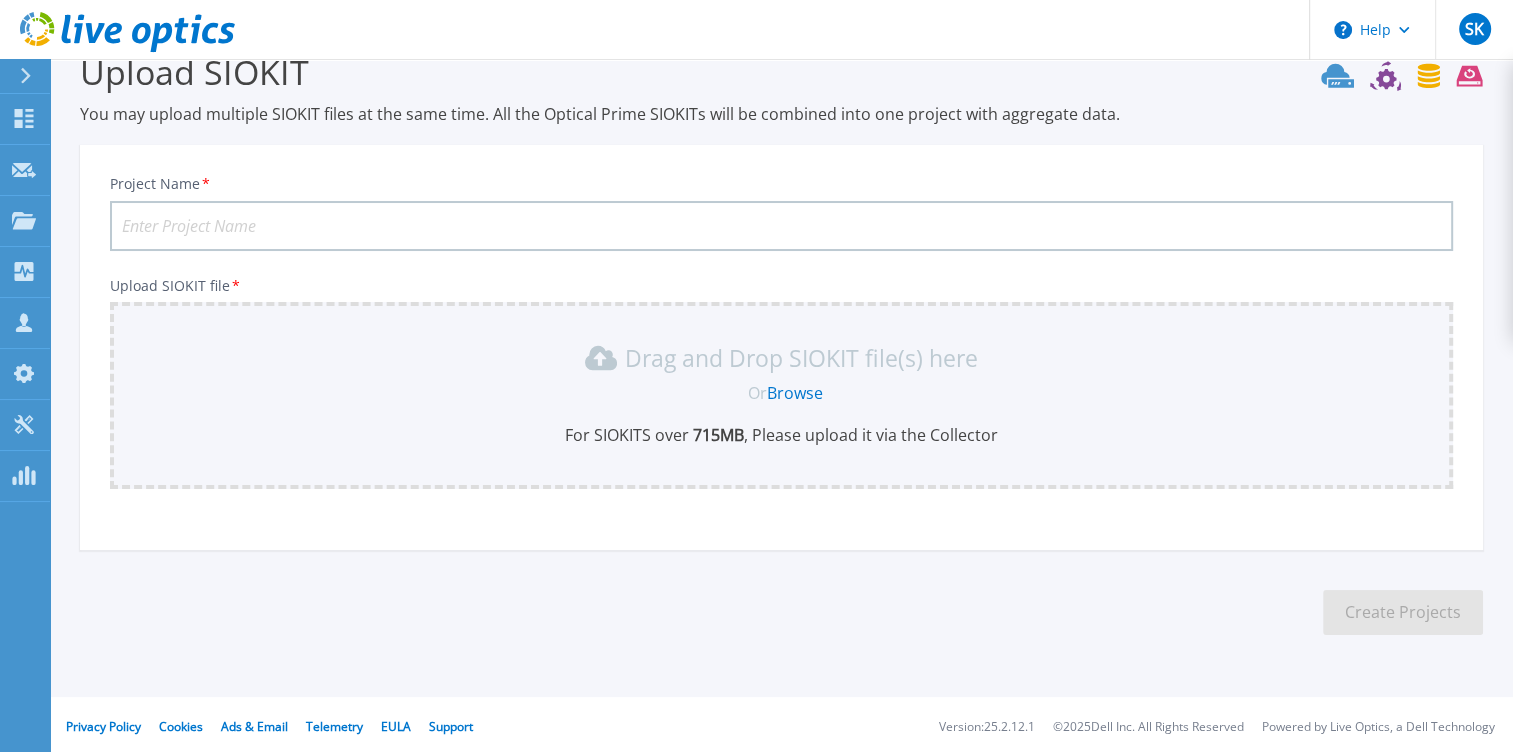scroll, scrollTop: 43, scrollLeft: 0, axis: vertical 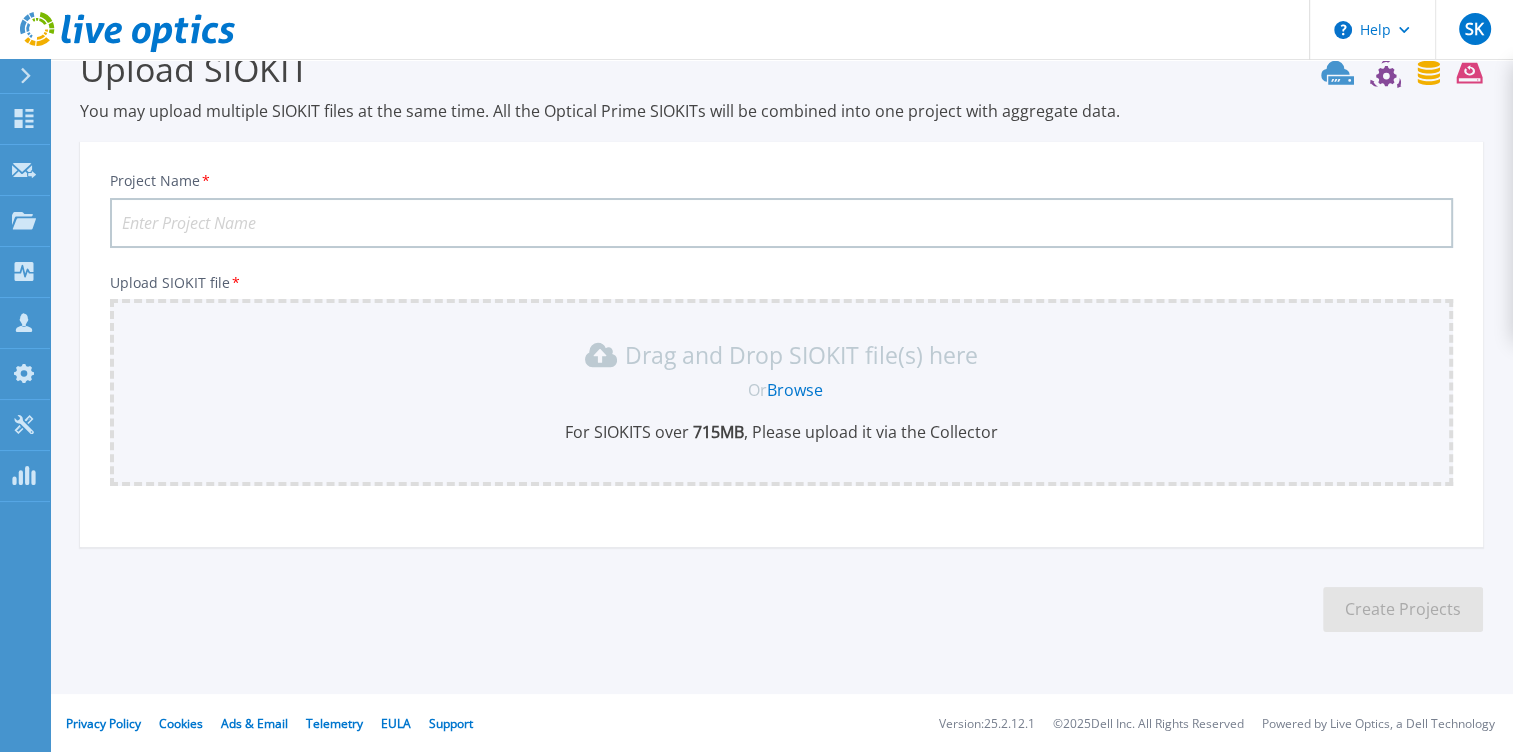 click on "Project Name *" at bounding box center (781, 223) 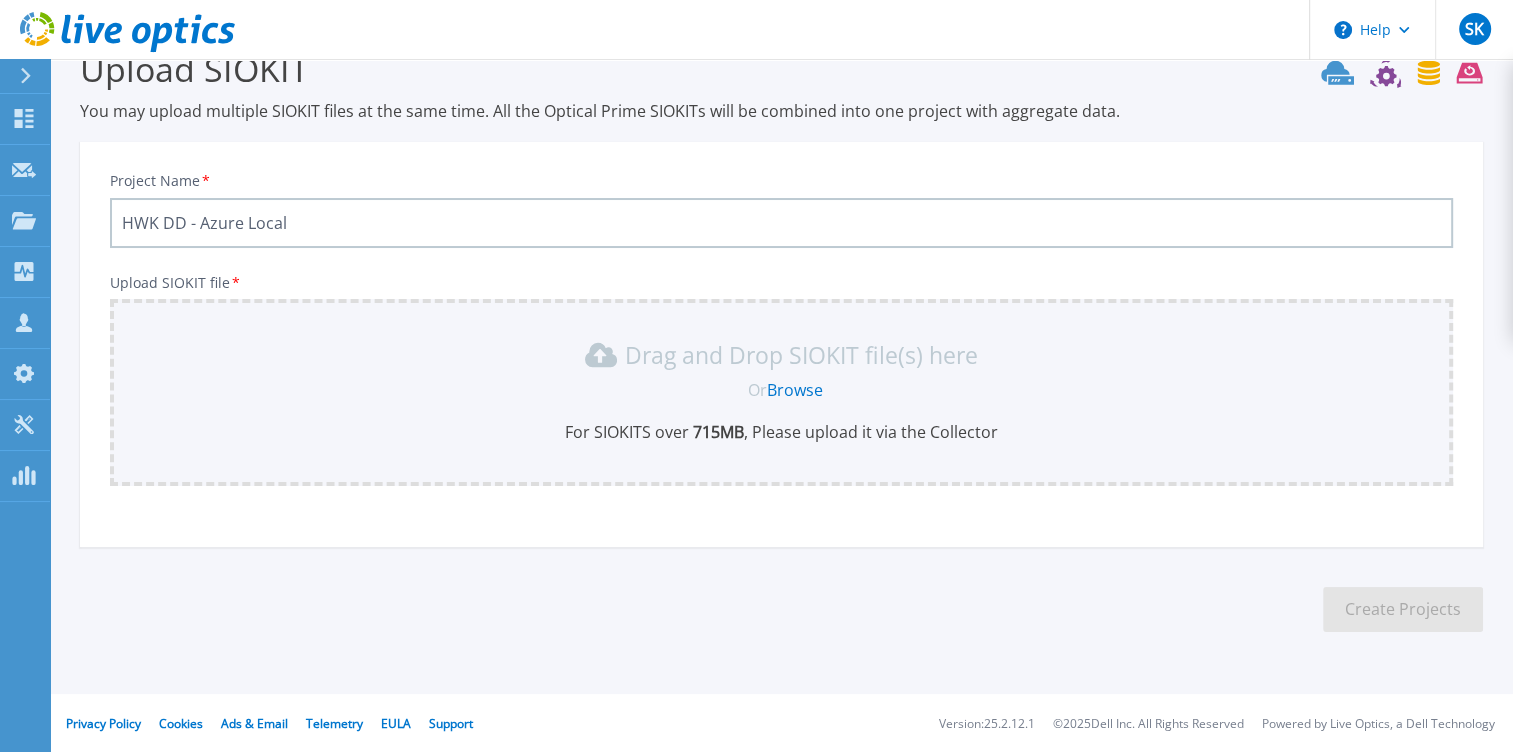 type on "HWK DD - Azure Local" 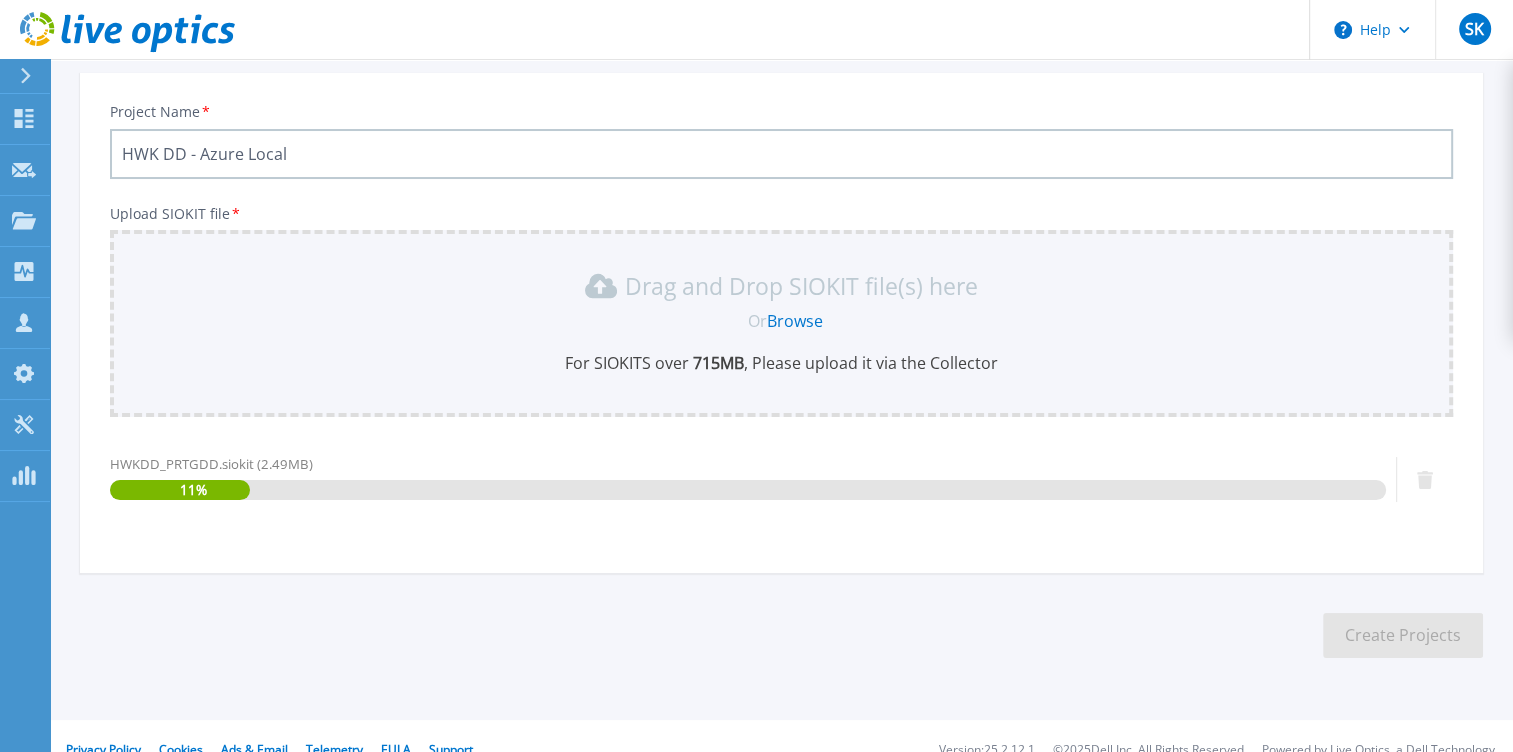 scroll, scrollTop: 138, scrollLeft: 0, axis: vertical 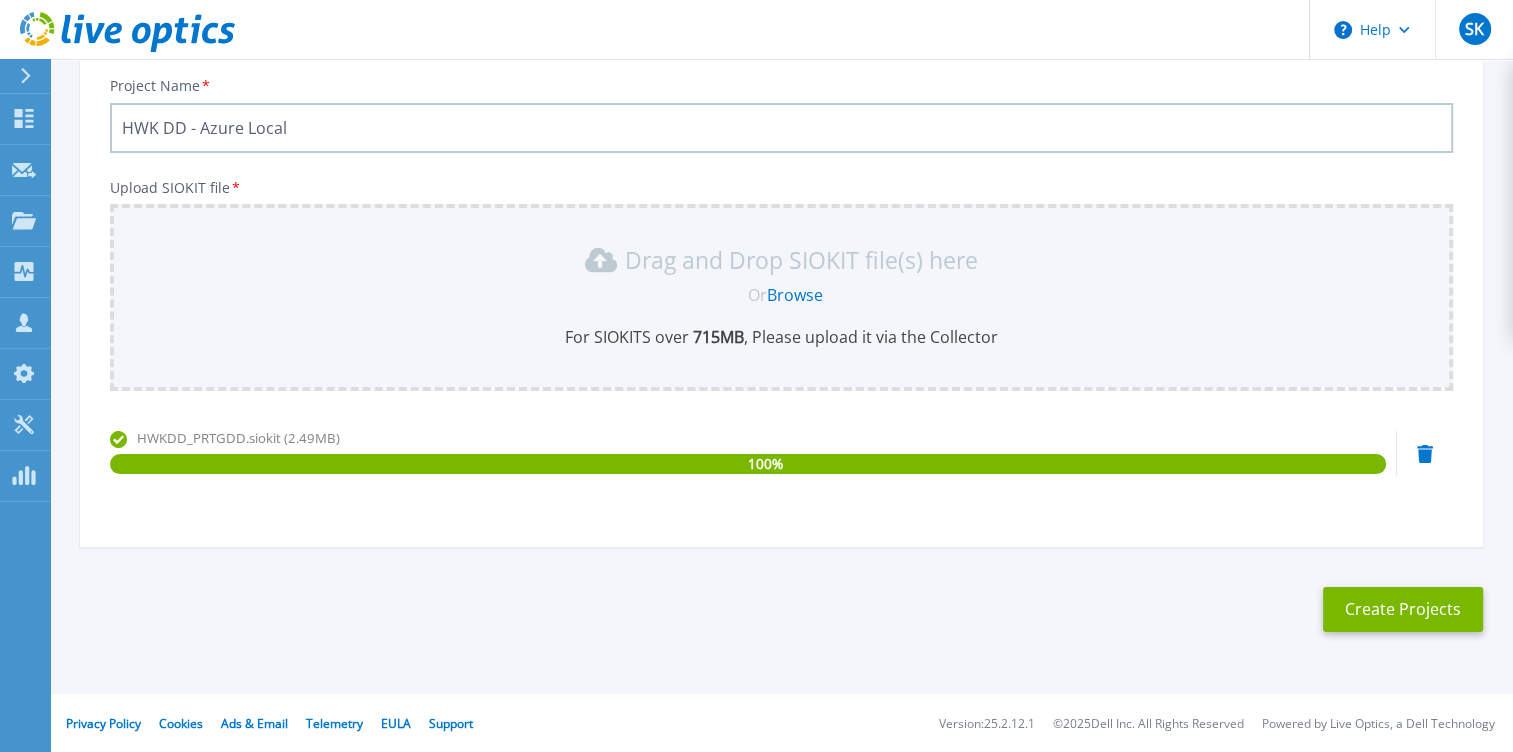 click on "Create Projects" at bounding box center (1403, 609) 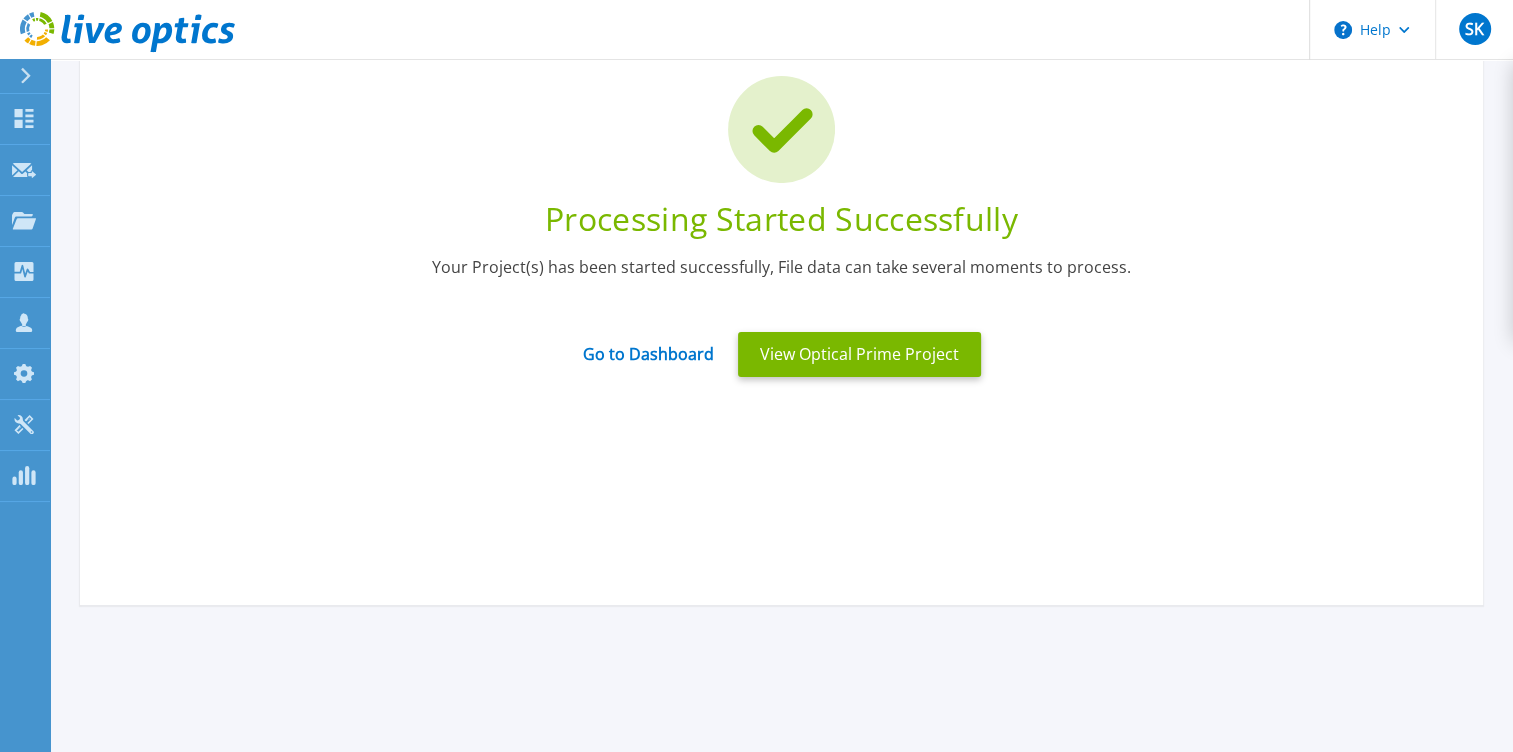 click on "View Optical Prime Project" at bounding box center (859, 354) 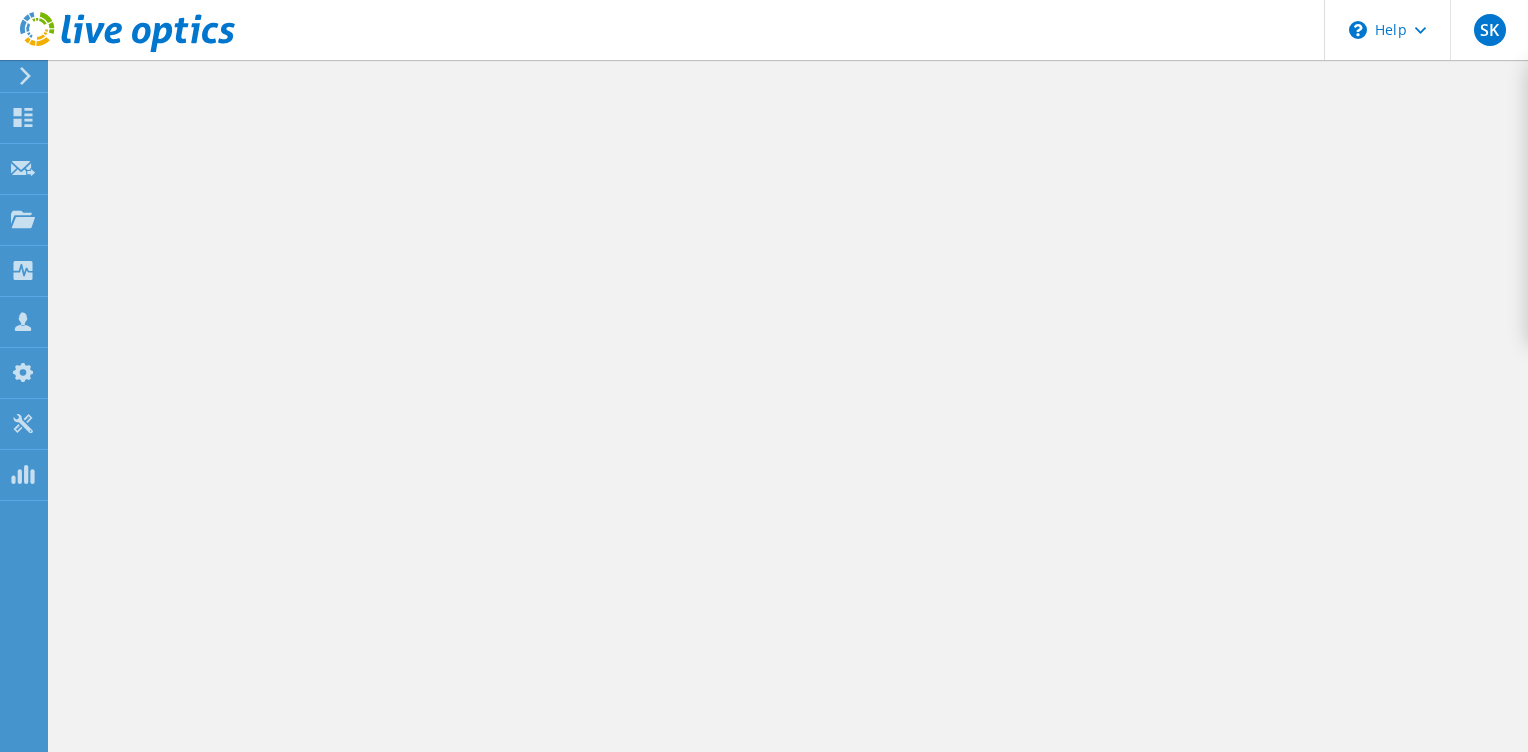 scroll, scrollTop: 0, scrollLeft: 0, axis: both 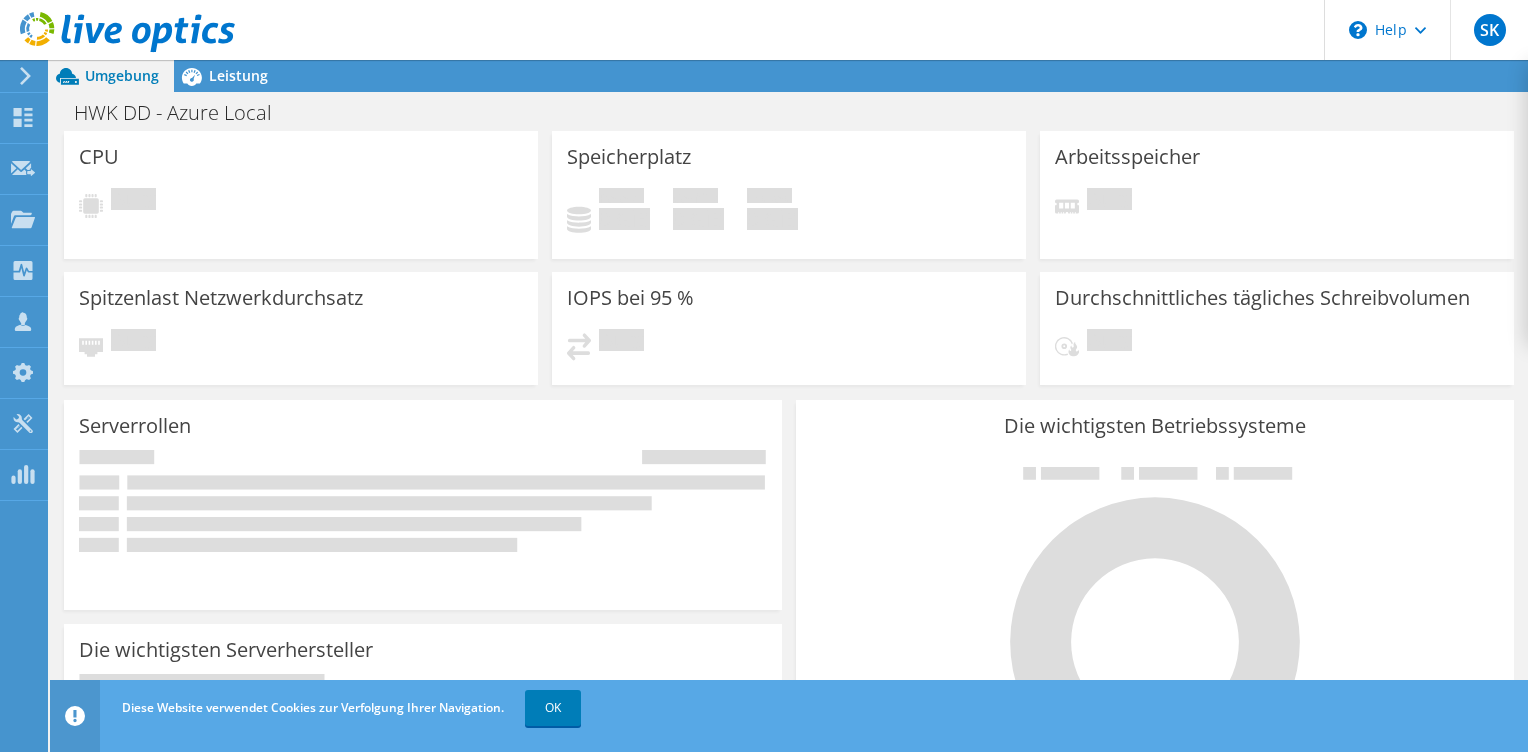 click on "OK" at bounding box center [553, 708] 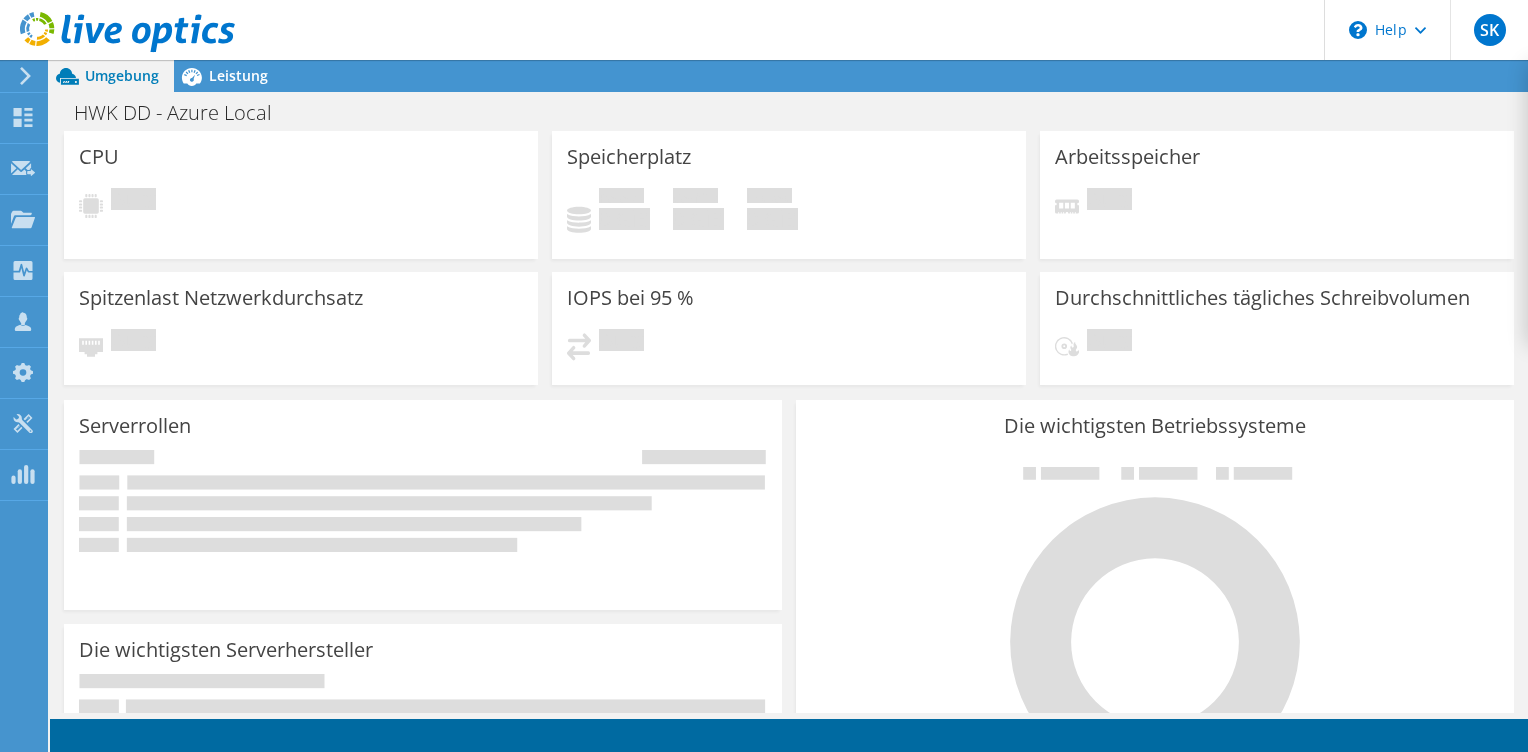 scroll, scrollTop: 300, scrollLeft: 0, axis: vertical 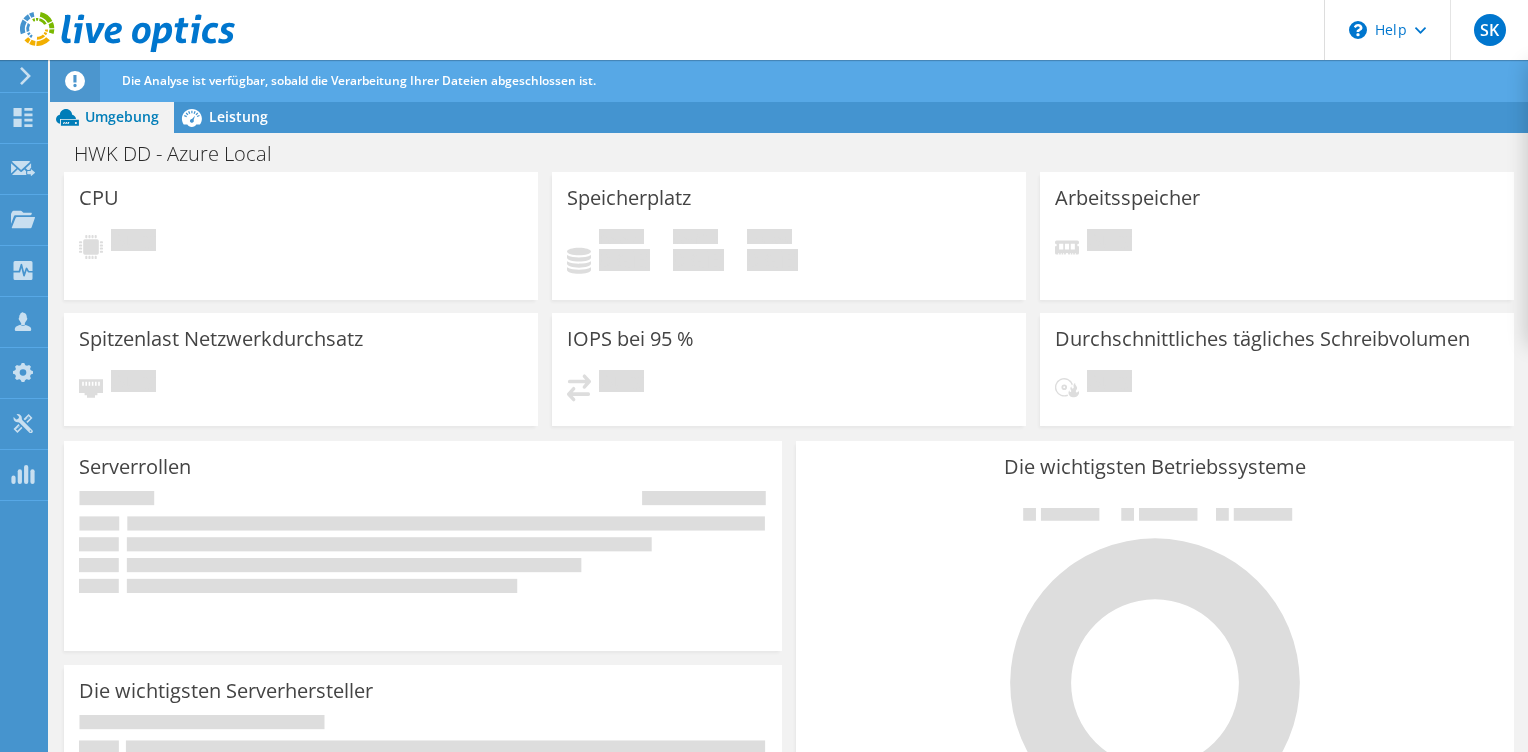 click on "Die Analyse ist verfügbar, sobald die Verarbeitung Ihrer Dateien abgeschlossen ist." at bounding box center (359, 80) 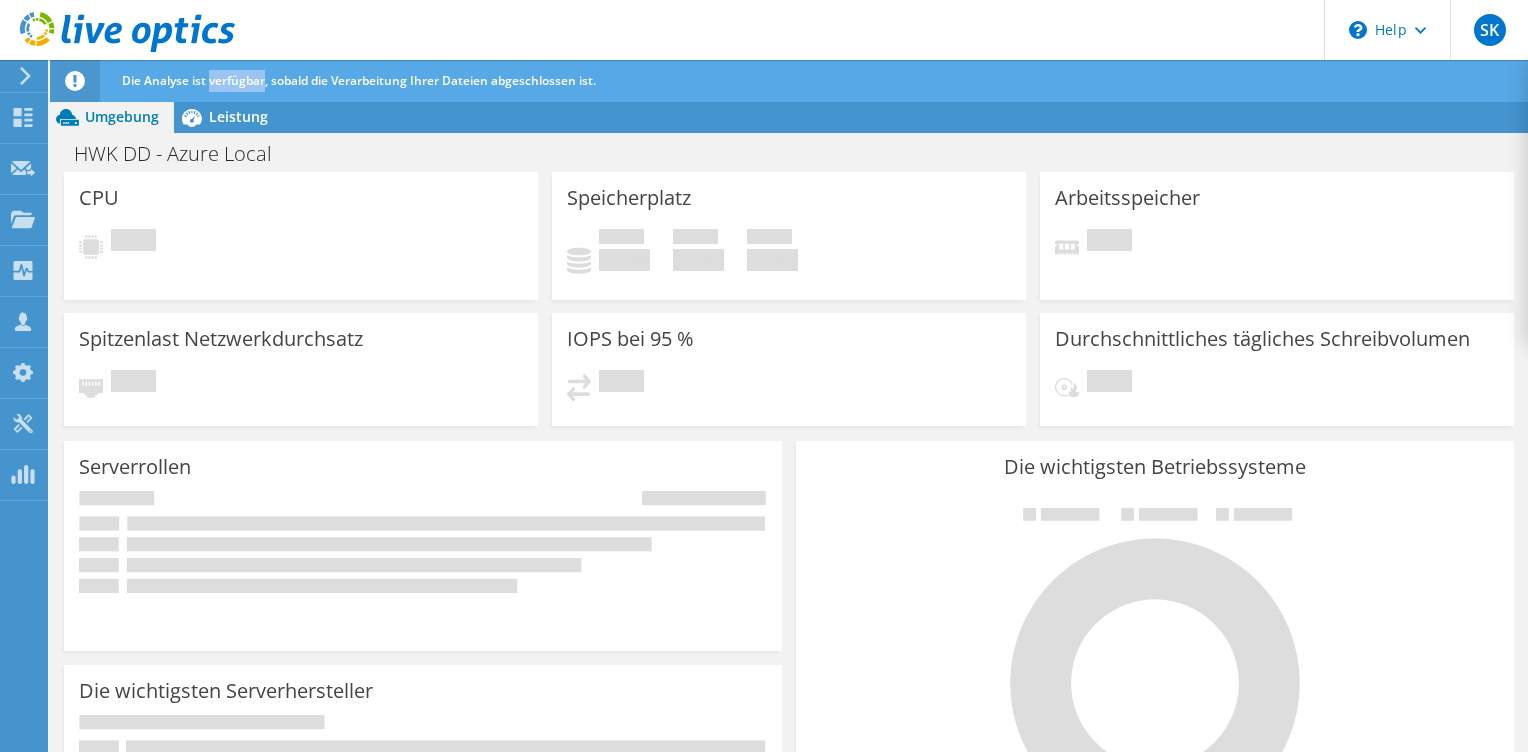 click on "Die Analyse ist verfügbar, sobald die Verarbeitung Ihrer Dateien abgeschlossen ist." at bounding box center (359, 80) 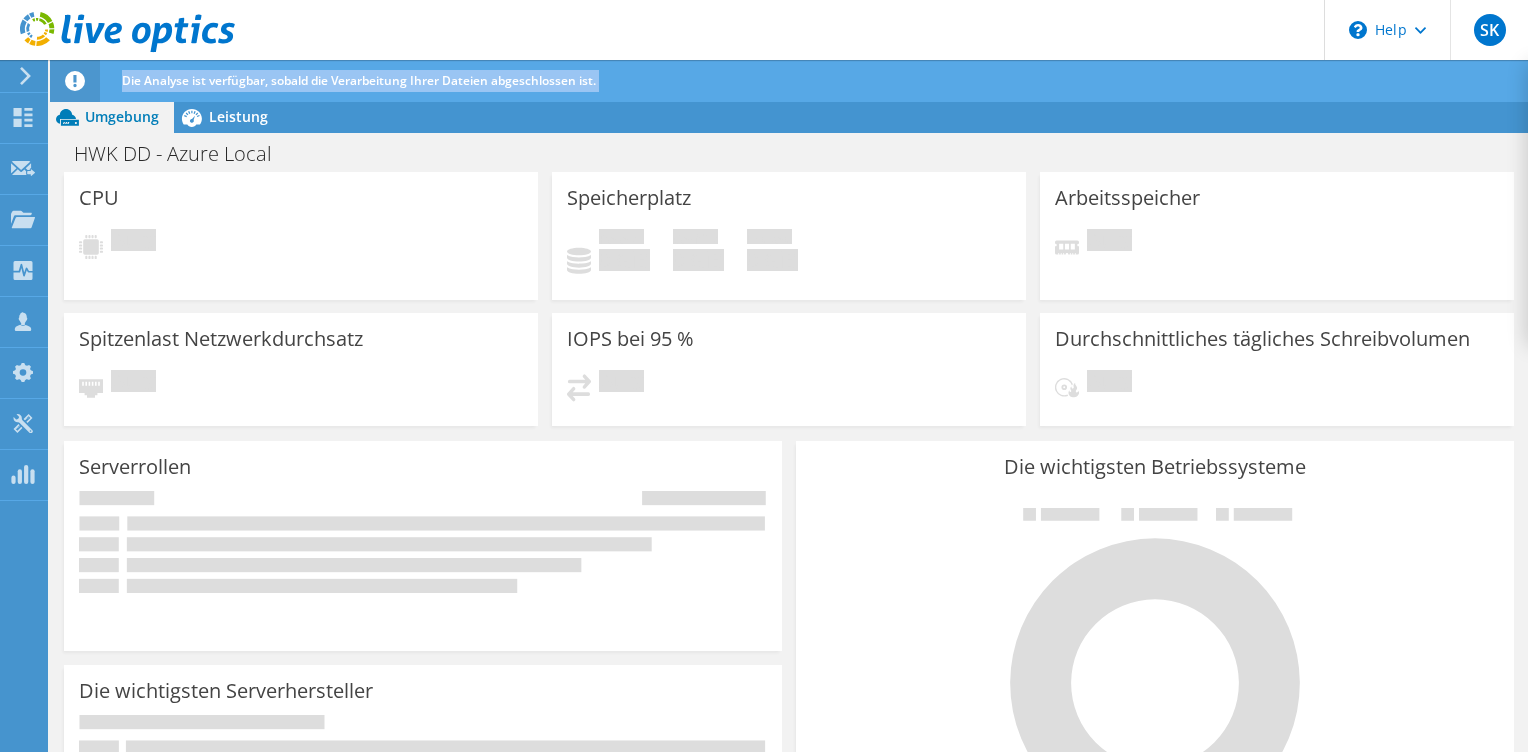 drag, startPoint x: 214, startPoint y: 82, endPoint x: 491, endPoint y: 78, distance: 277.02887 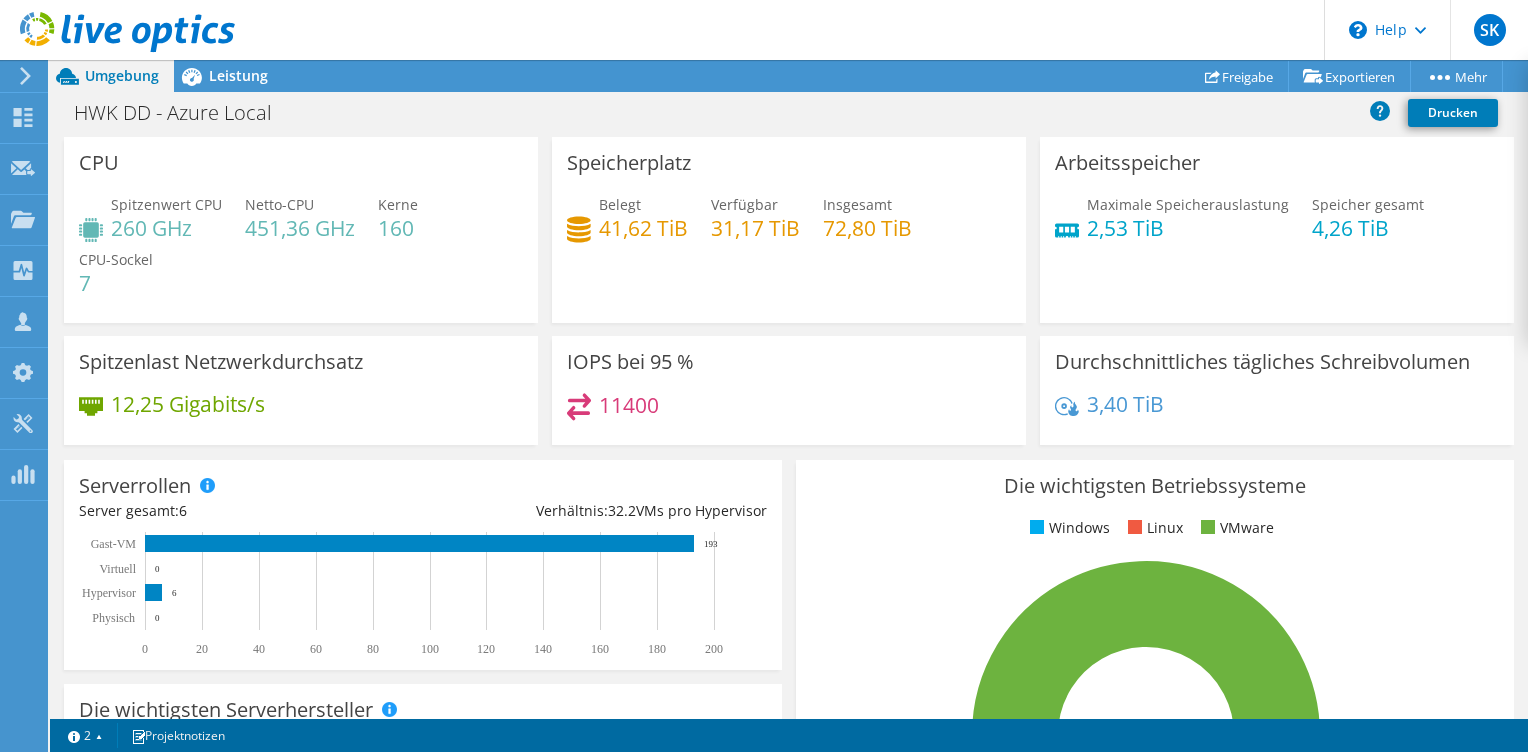 scroll, scrollTop: 0, scrollLeft: 0, axis: both 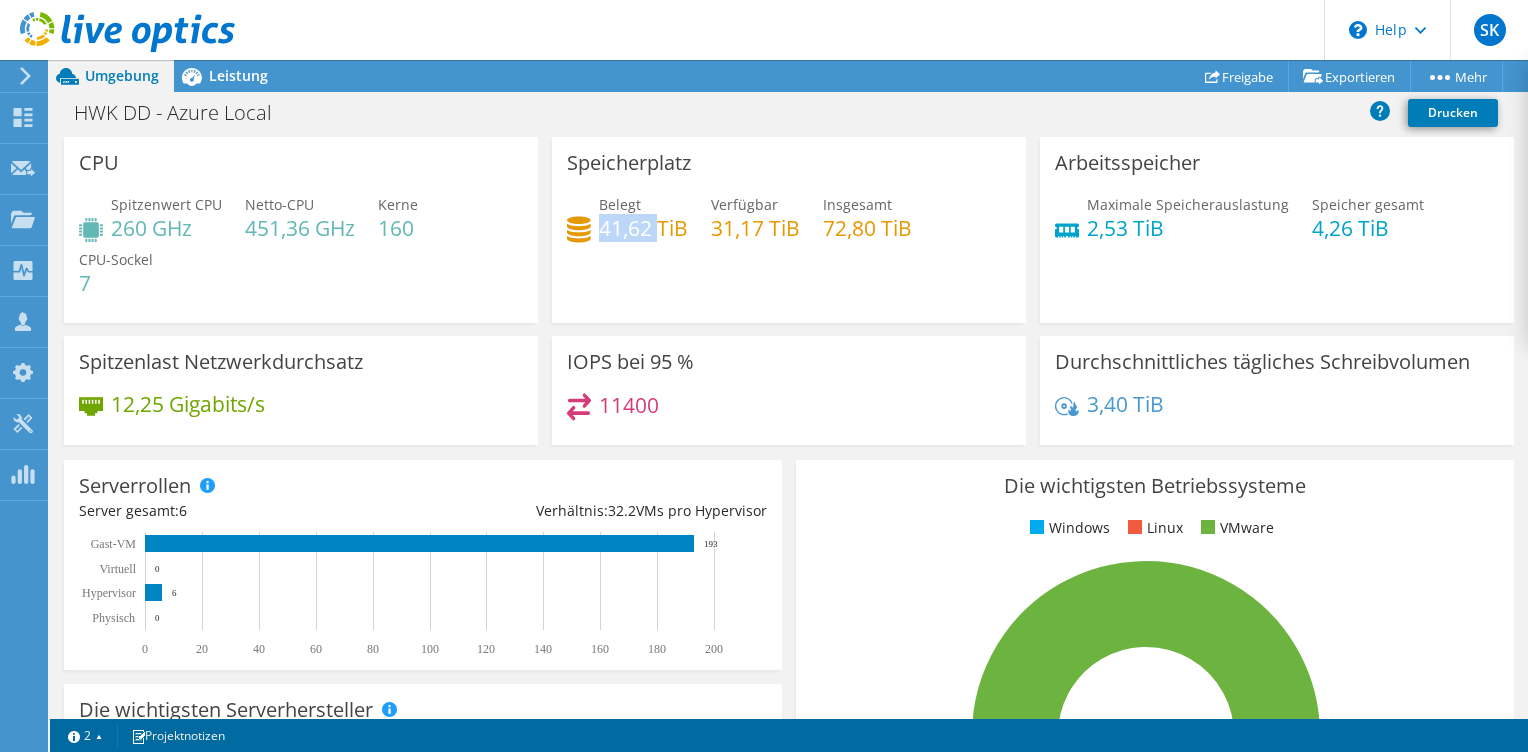 click on "41,62 TiB" at bounding box center (643, 228) 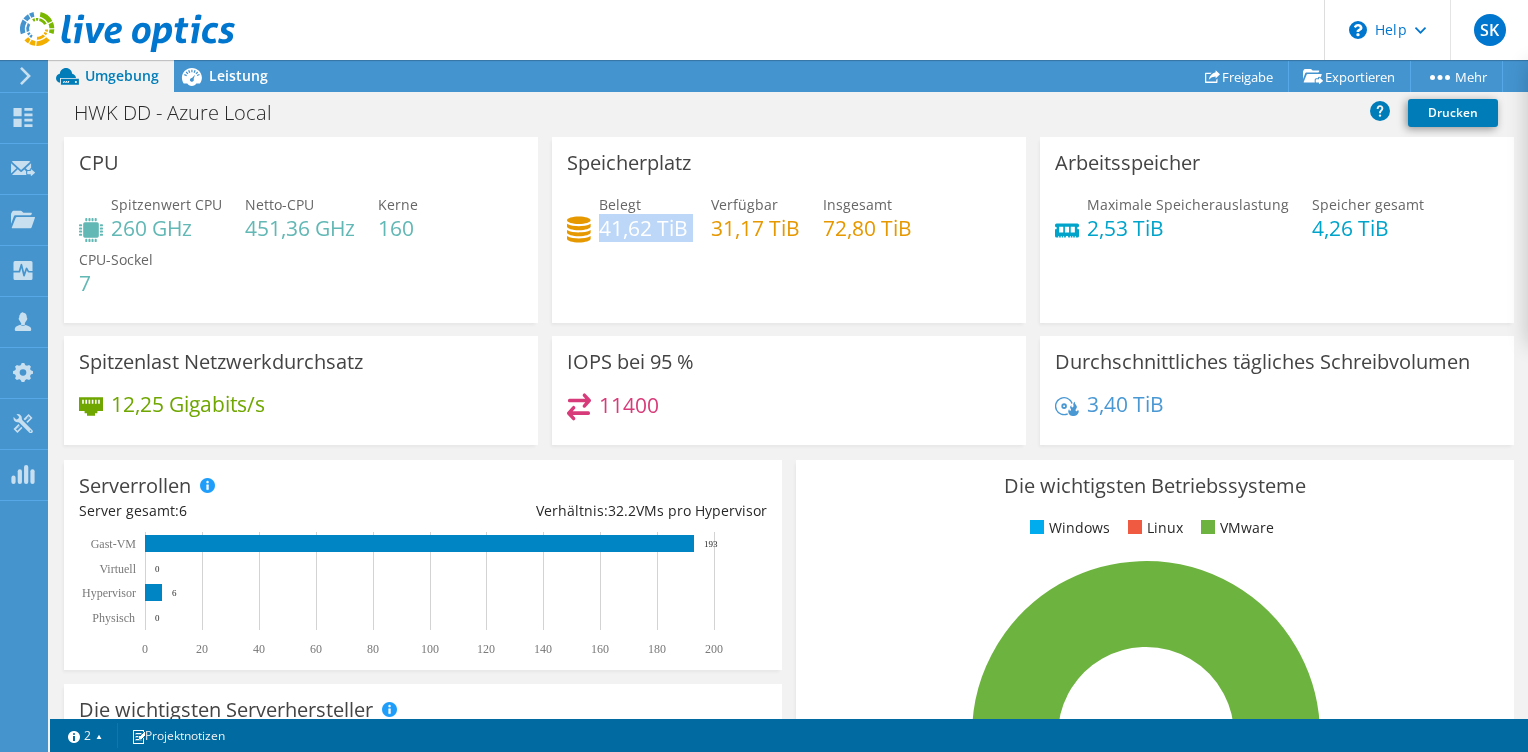 drag, startPoint x: 630, startPoint y: 226, endPoint x: 632, endPoint y: 242, distance: 16.124516 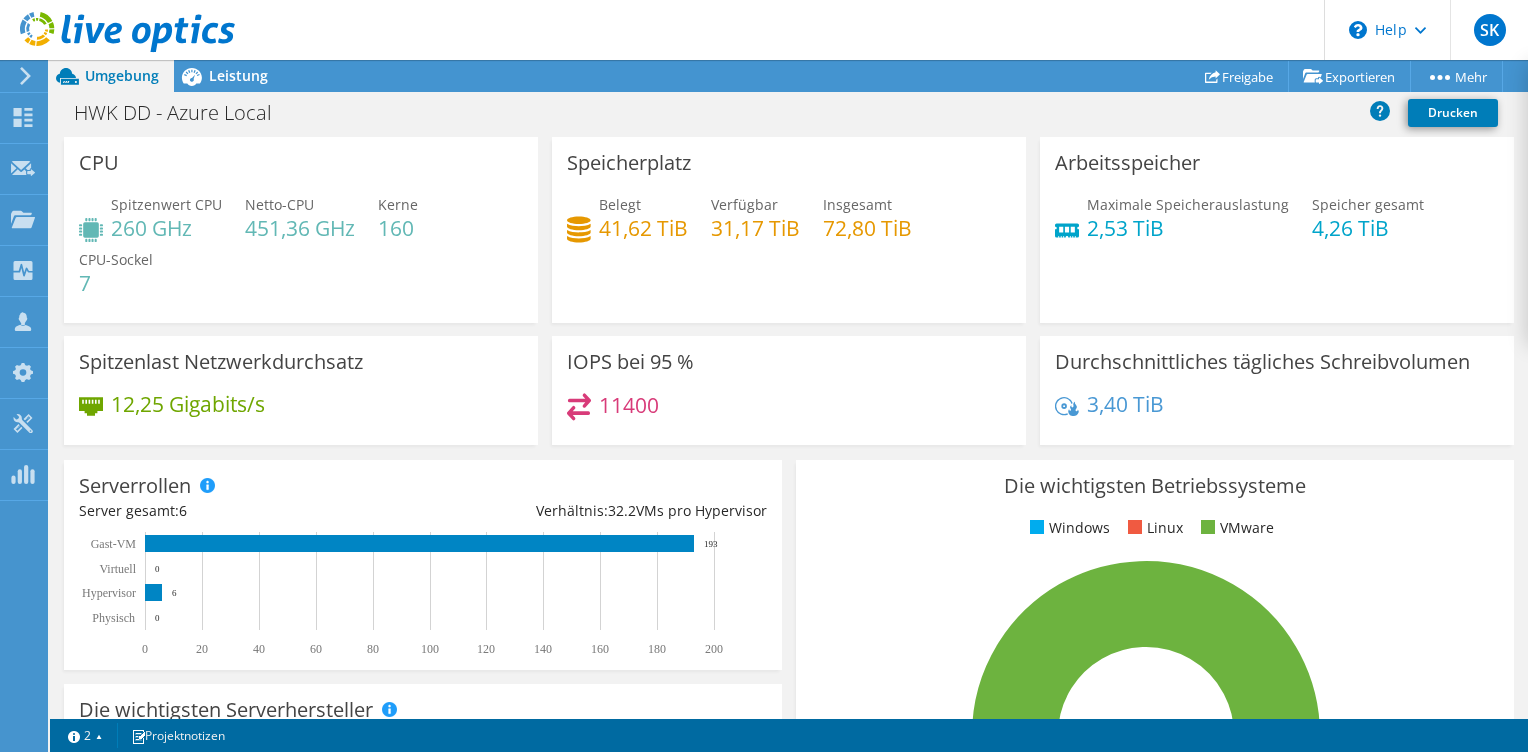 scroll, scrollTop: 400, scrollLeft: 0, axis: vertical 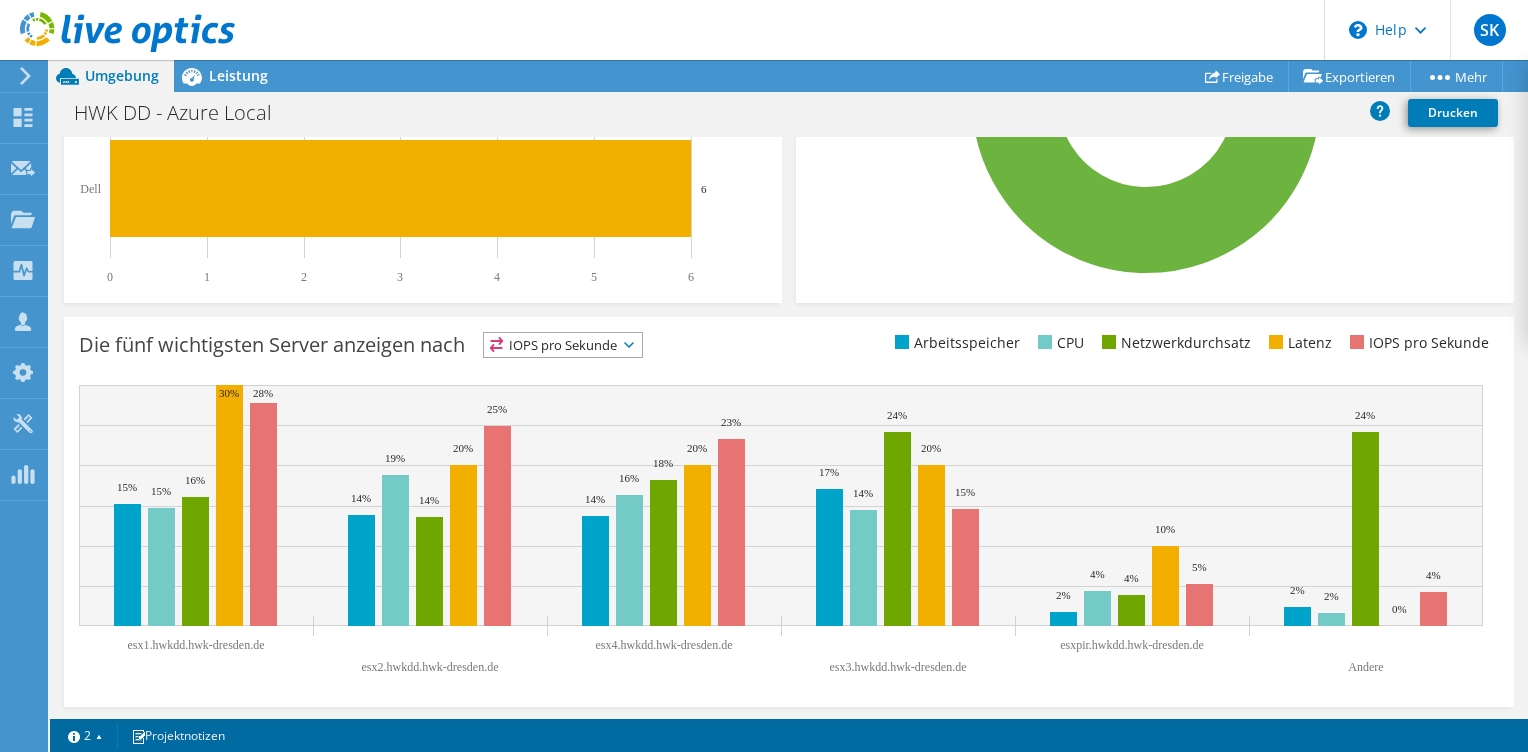 click on "Die fünf wichtigsten Server anzeigen nach" at bounding box center (272, 345) 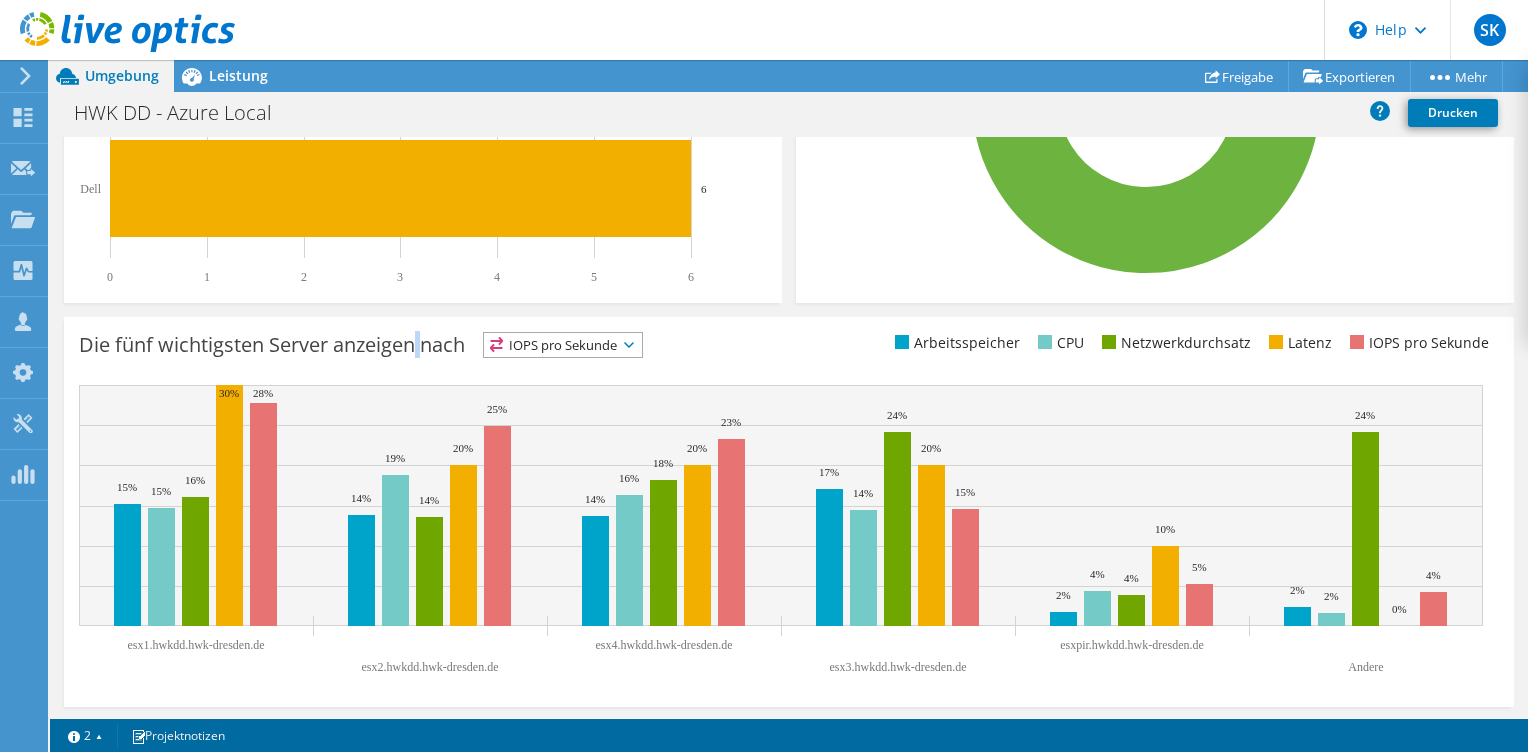 drag, startPoint x: 412, startPoint y: 346, endPoint x: 329, endPoint y: 346, distance: 83 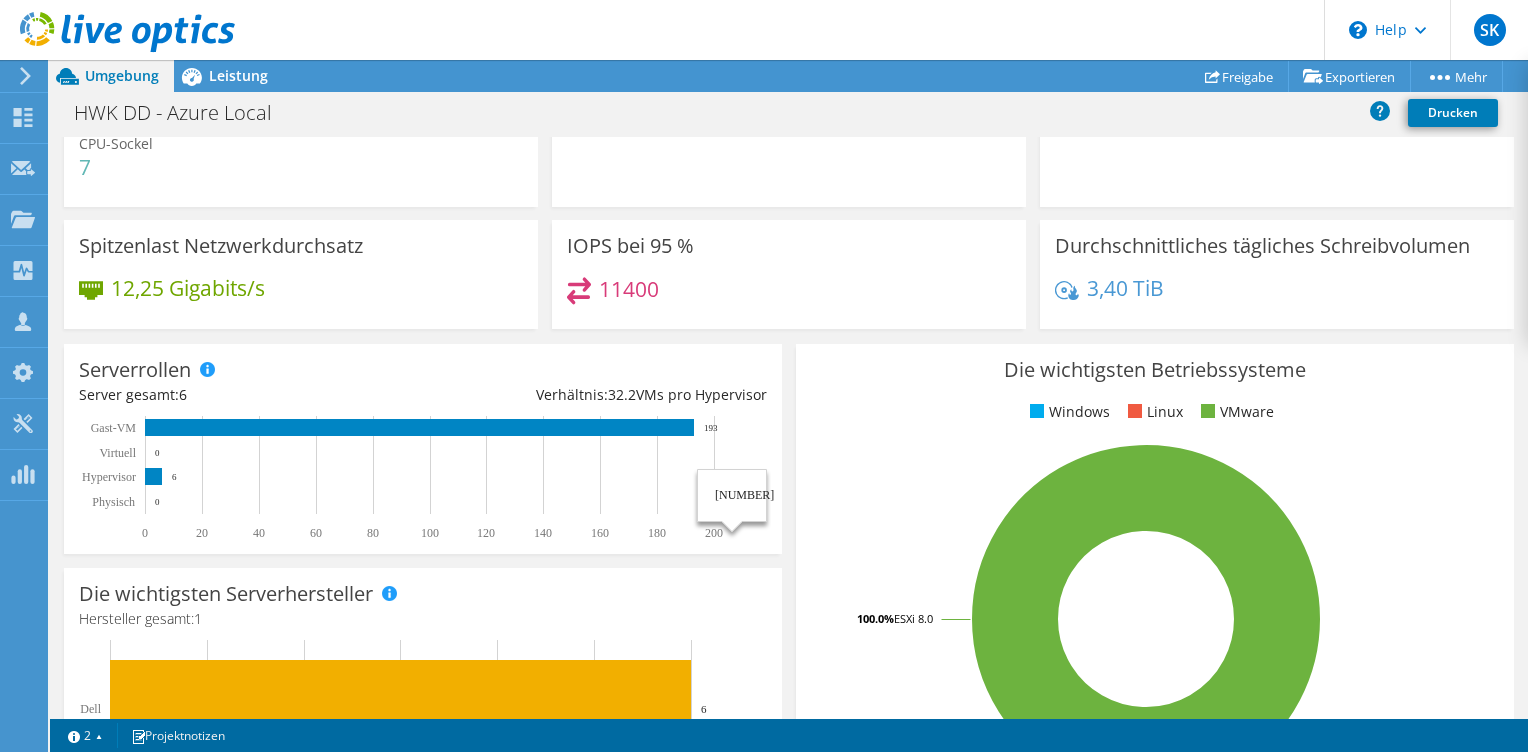 scroll, scrollTop: 0, scrollLeft: 0, axis: both 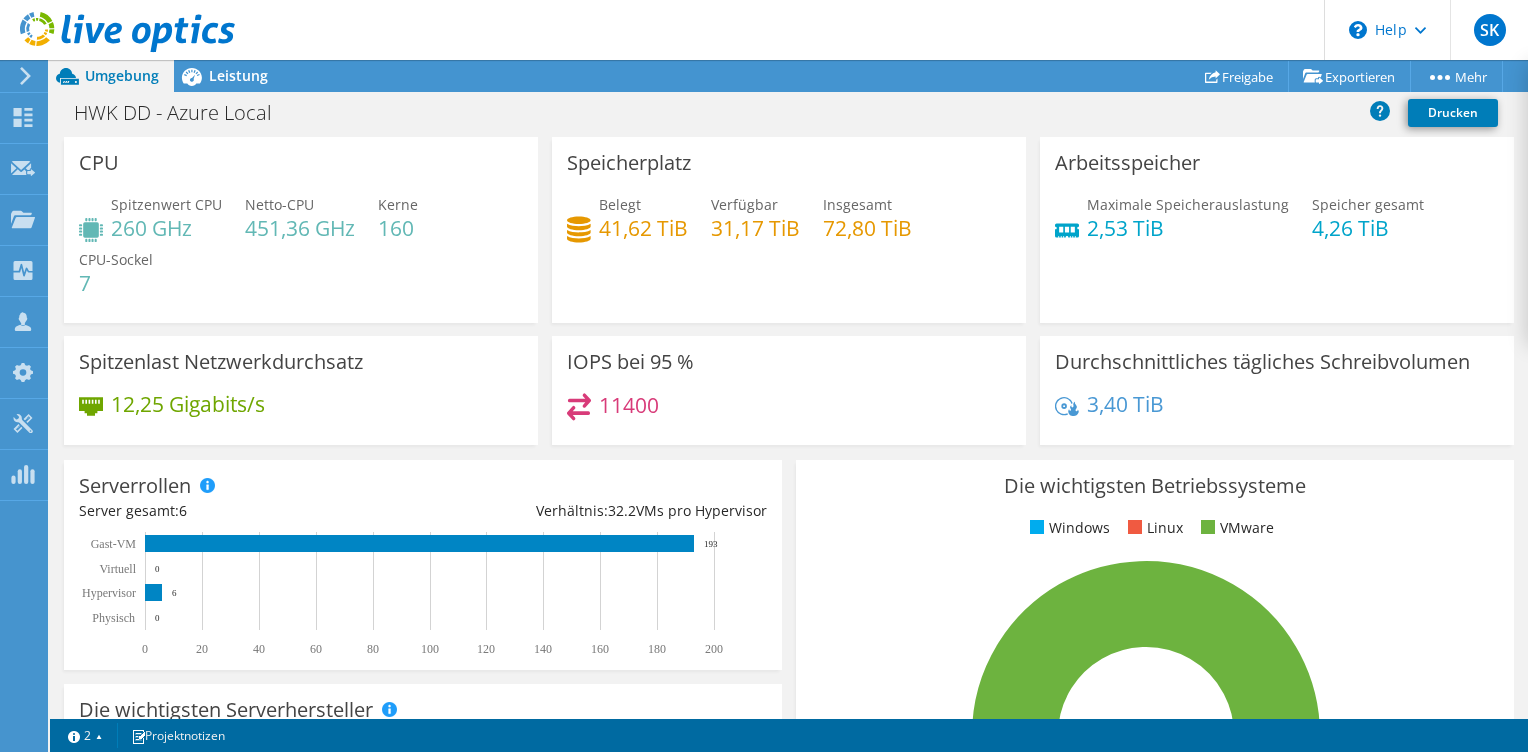 click on "Leistung" at bounding box center (238, 75) 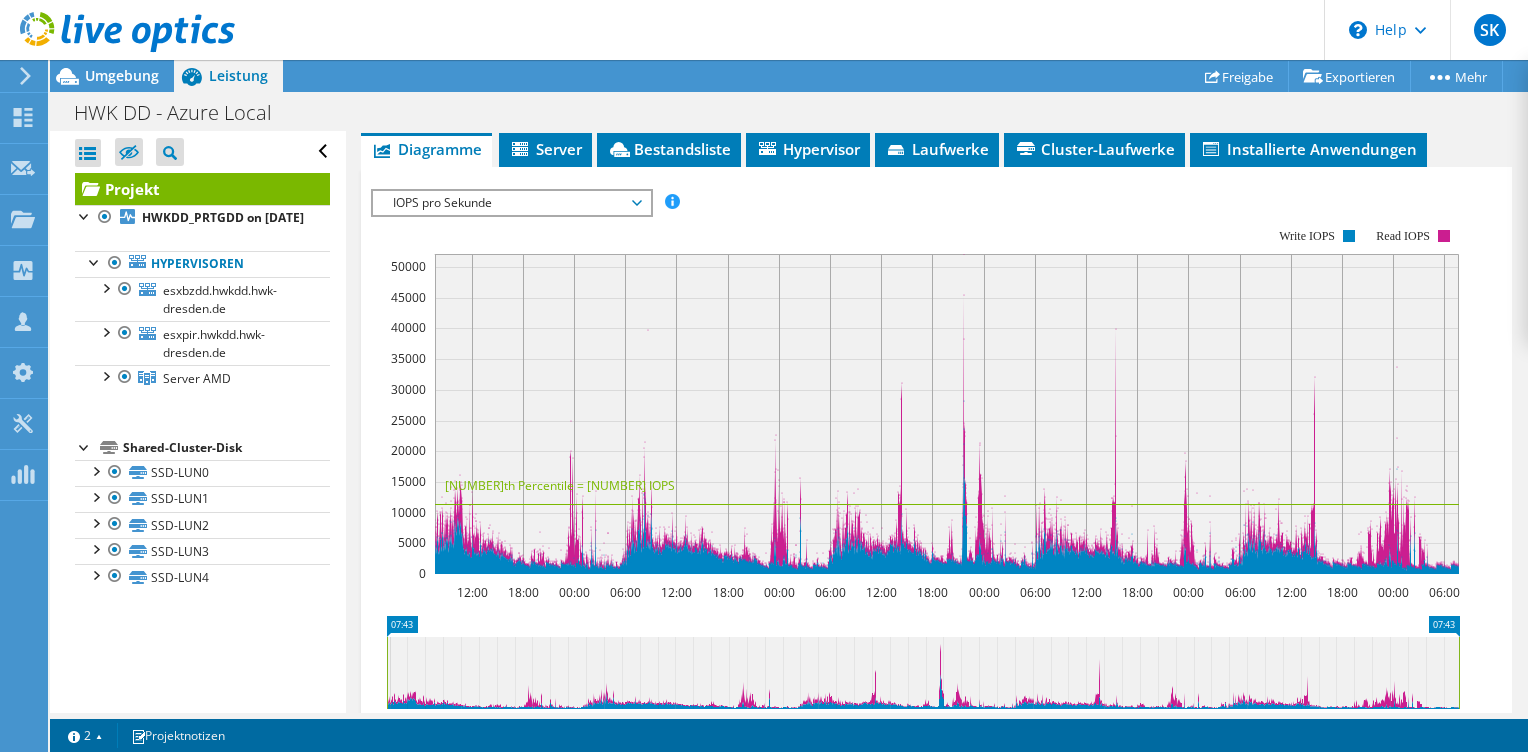 click on "Server" at bounding box center [545, 150] 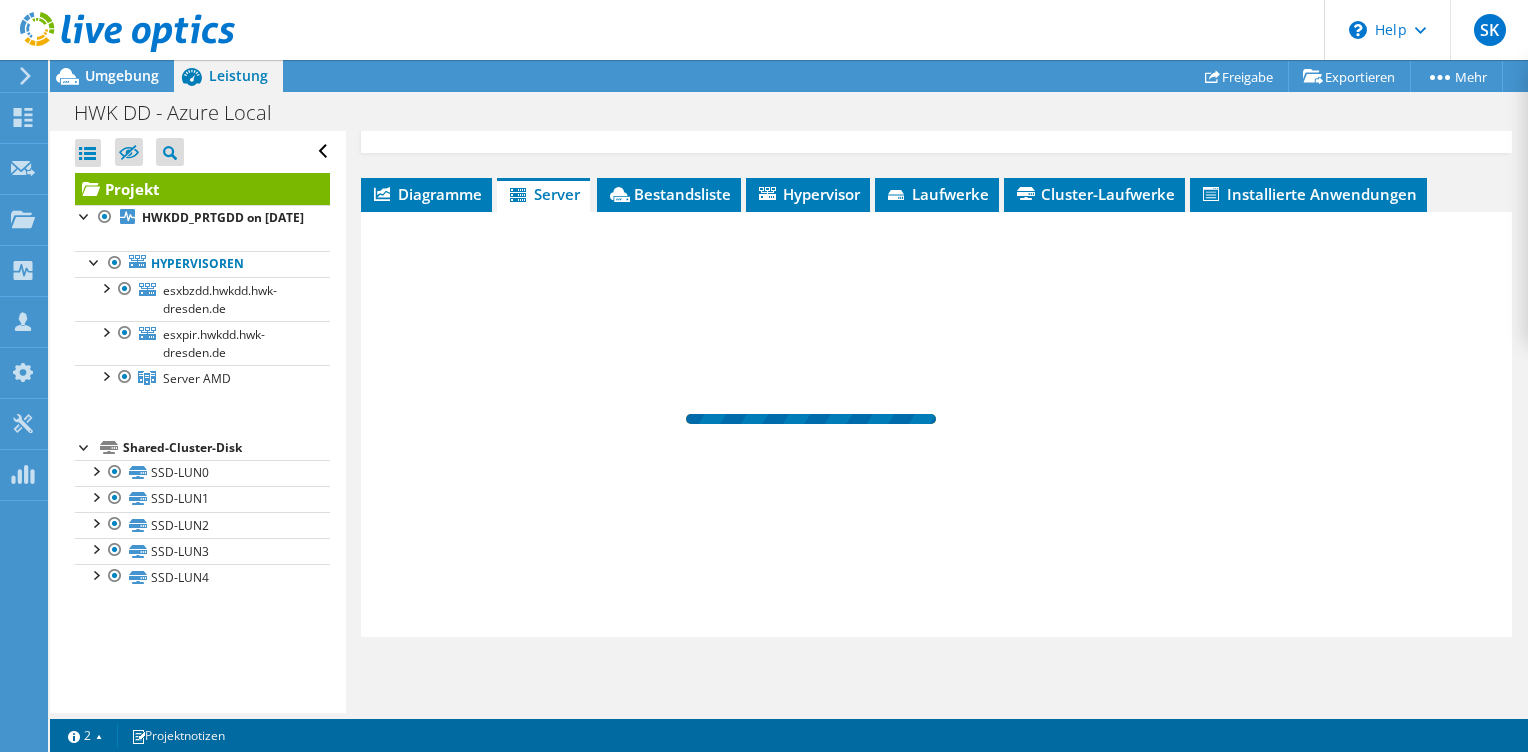 scroll, scrollTop: 370, scrollLeft: 0, axis: vertical 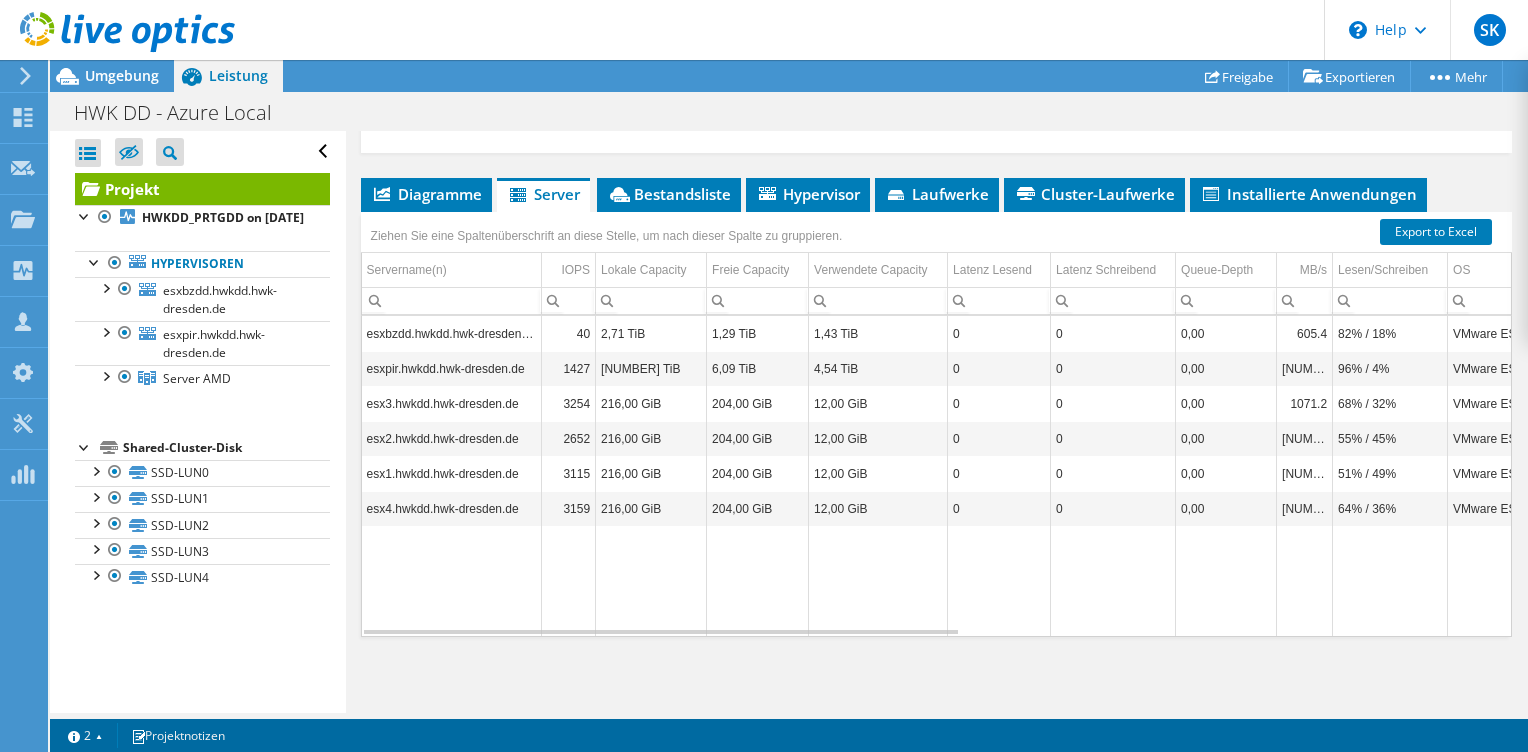 click on "esxpir.hwkdd.hwk-dresden.de" at bounding box center [452, 368] 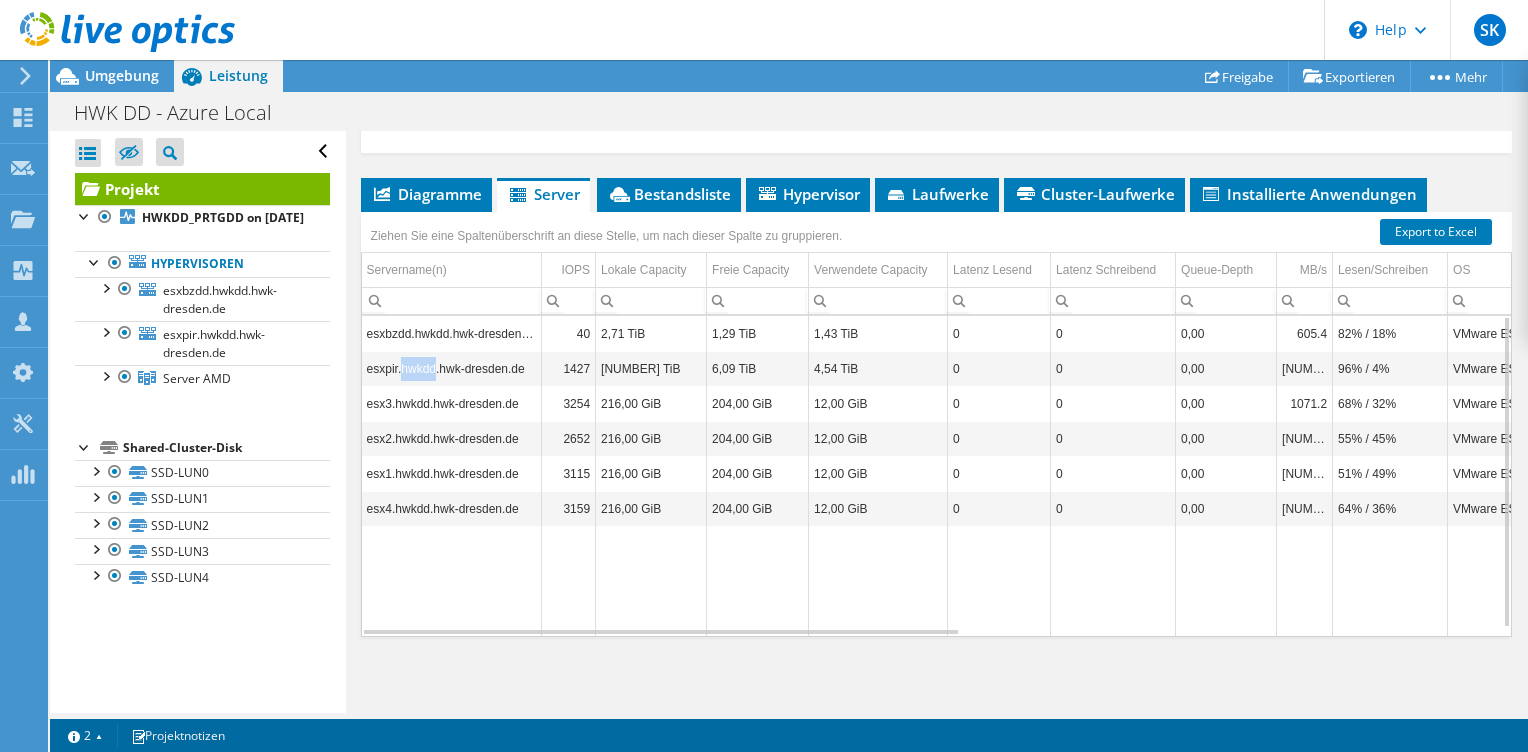 click on "esxpir.hwkdd.hwk-dresden.de" at bounding box center (452, 368) 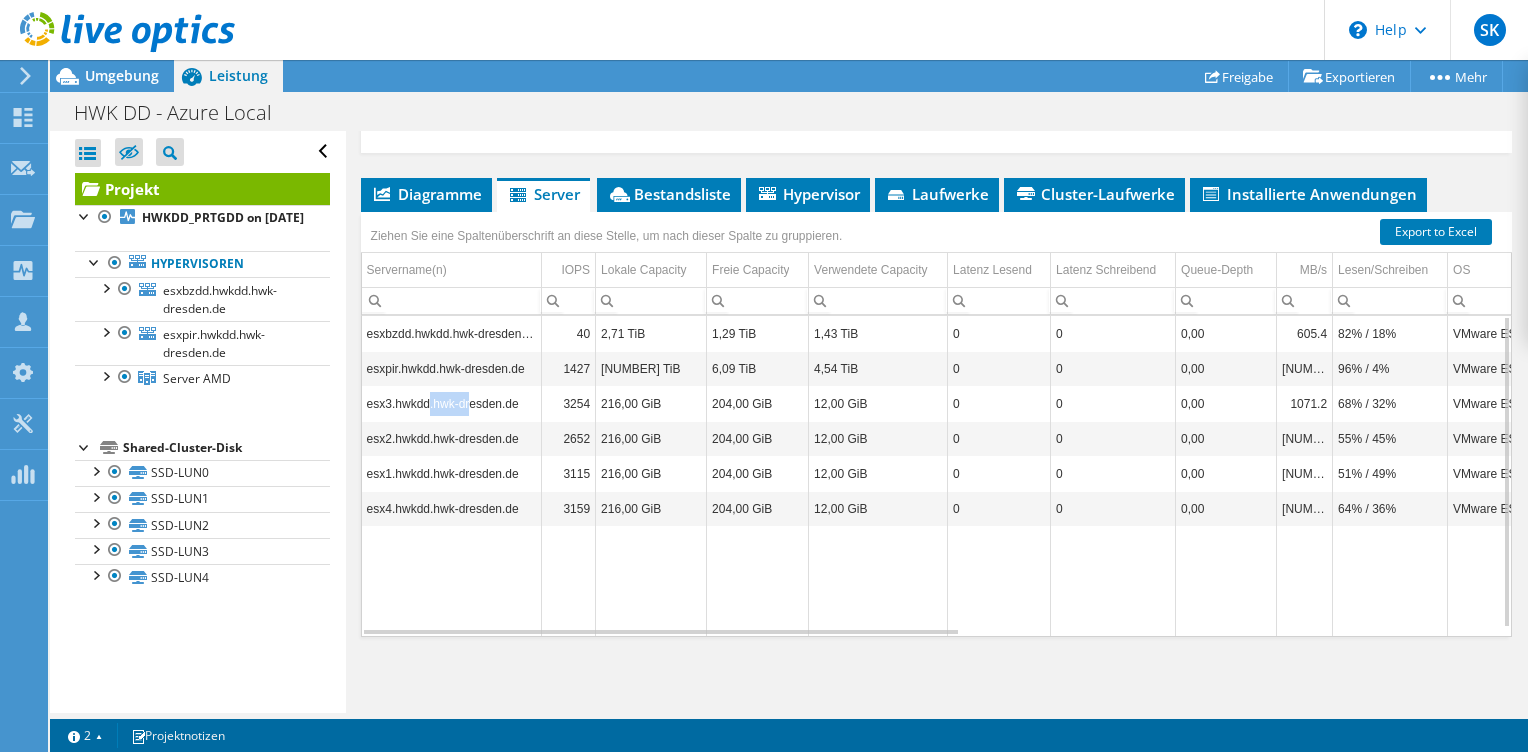 drag, startPoint x: 418, startPoint y: 369, endPoint x: 516, endPoint y: 468, distance: 139.30183 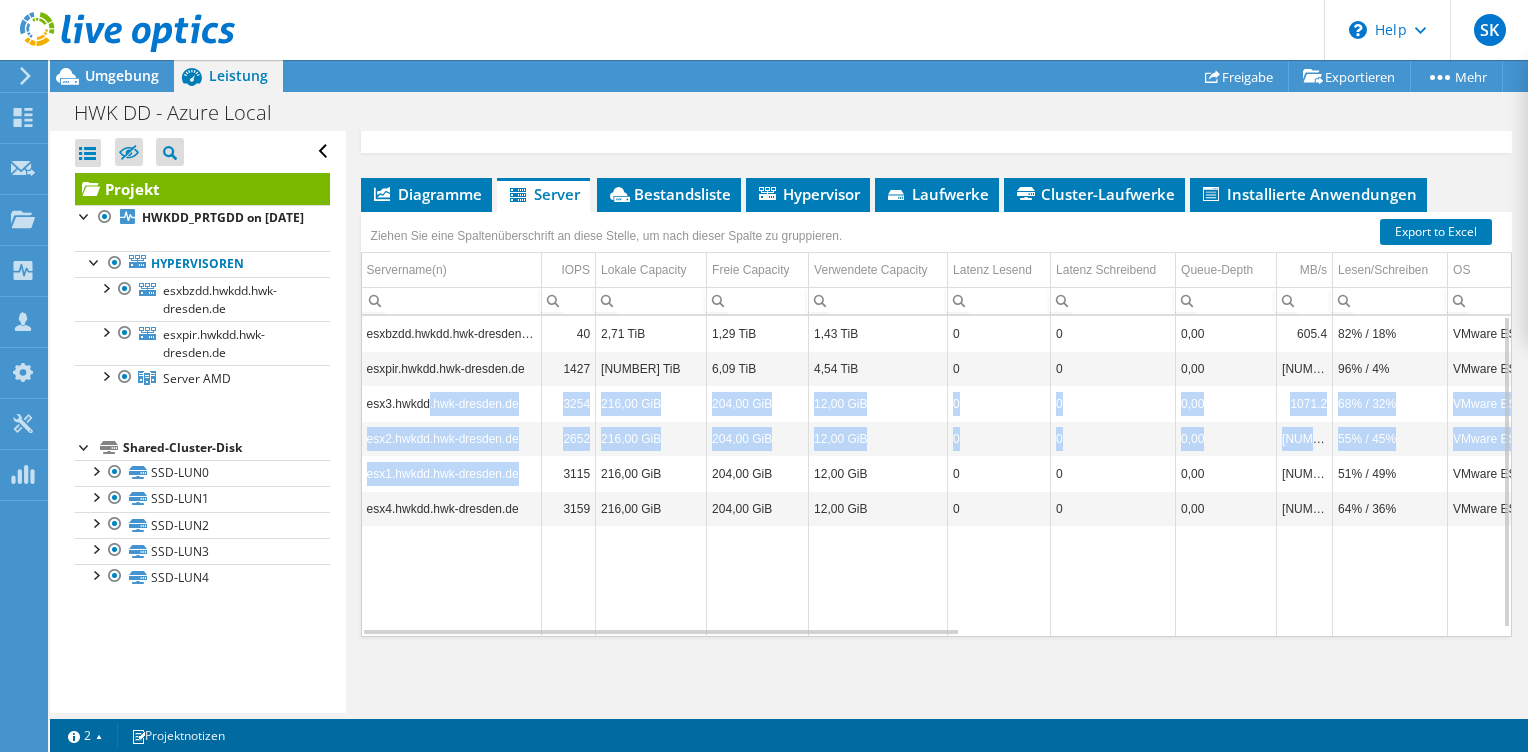 drag, startPoint x: 516, startPoint y: 468, endPoint x: 440, endPoint y: 461, distance: 76.321686 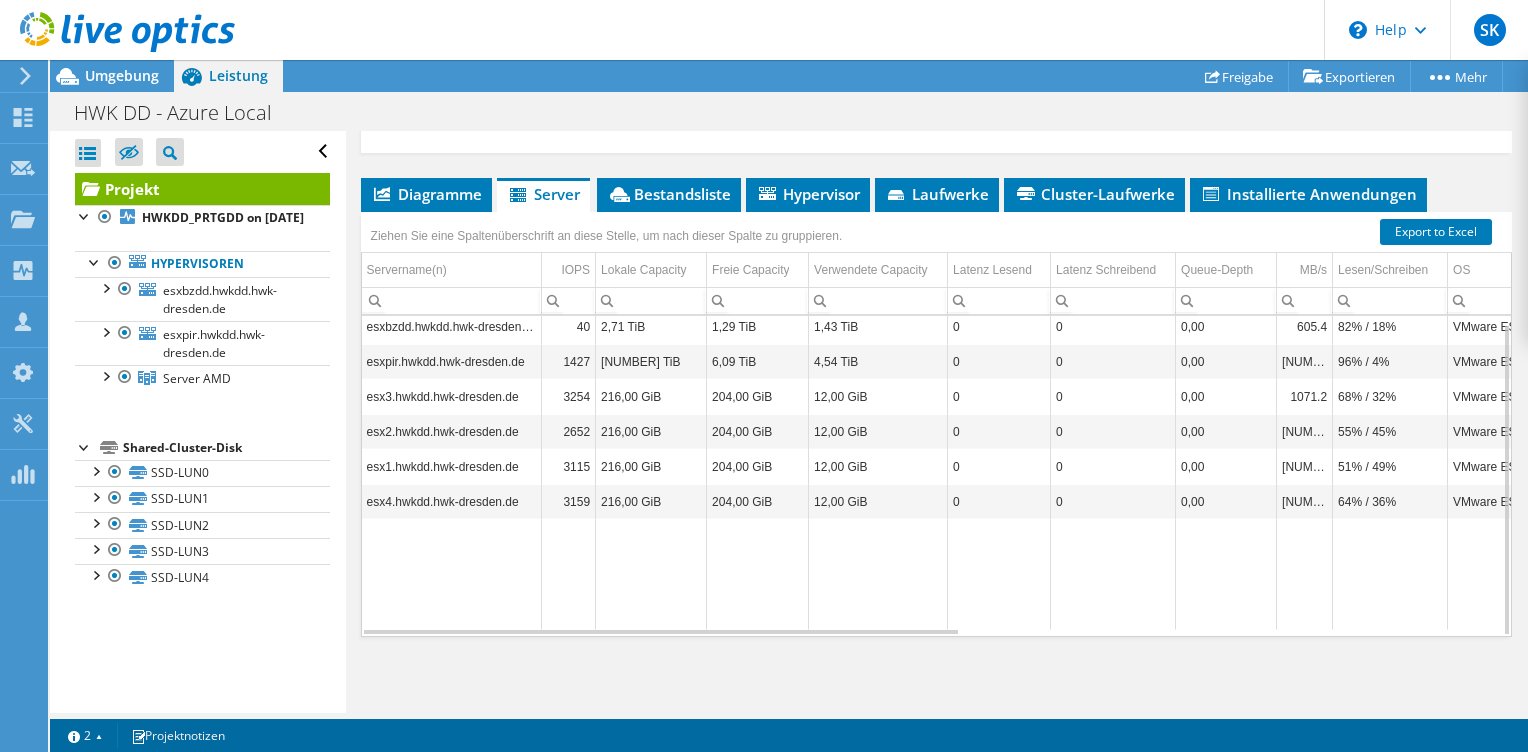 scroll, scrollTop: 0, scrollLeft: 0, axis: both 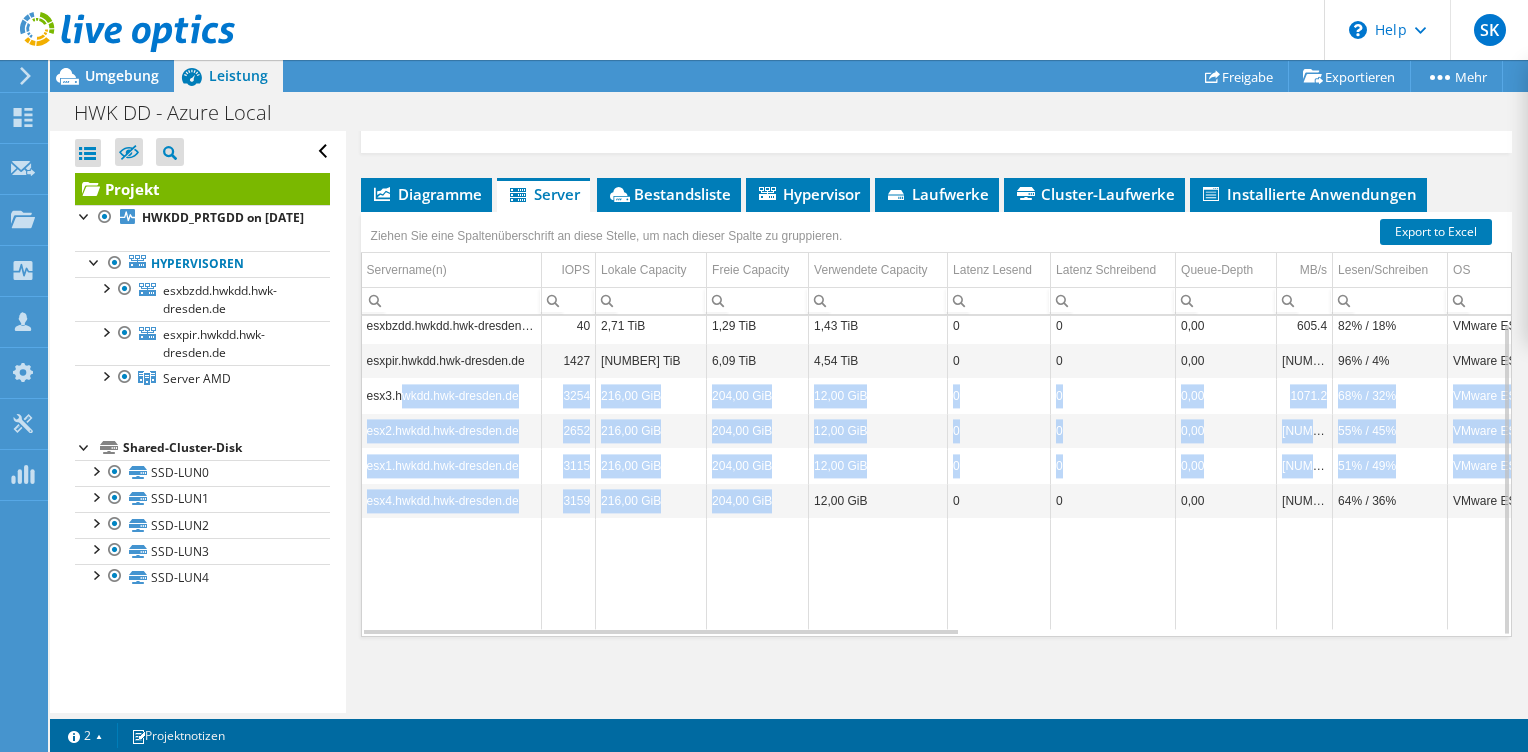 drag, startPoint x: 400, startPoint y: 397, endPoint x: 796, endPoint y: 488, distance: 406.3213 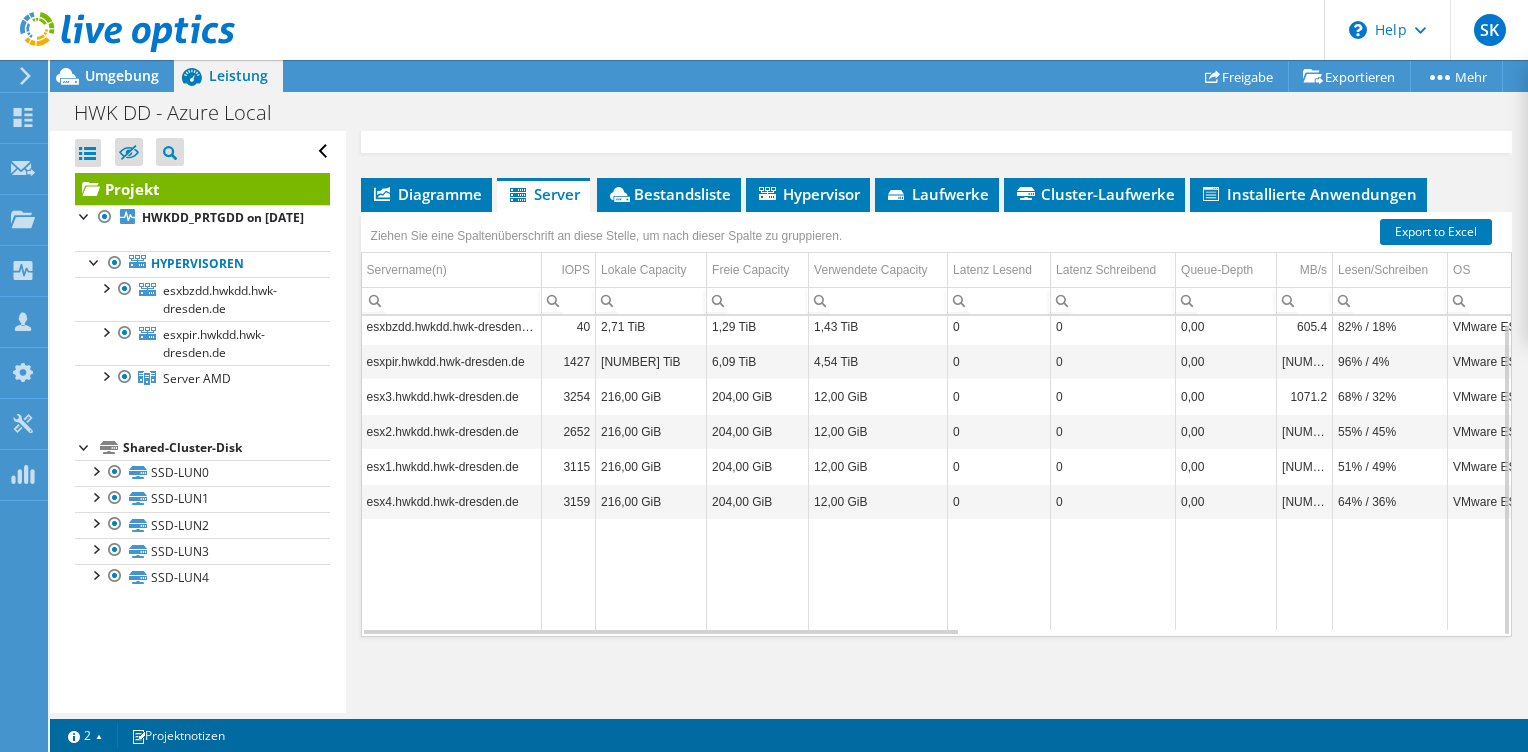 click on "Bestandsliste" at bounding box center [669, 194] 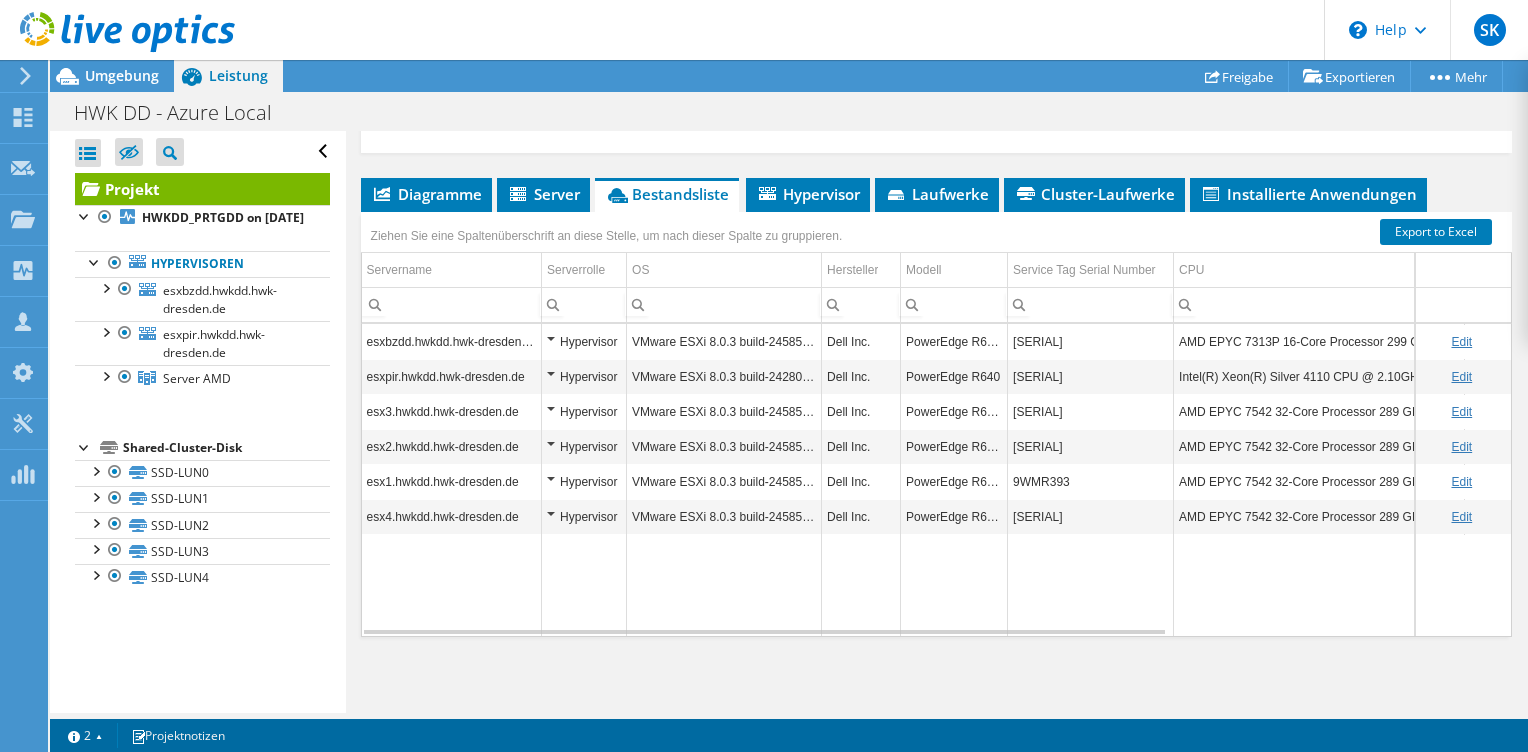 click on "Hypervisor" at bounding box center (584, 377) 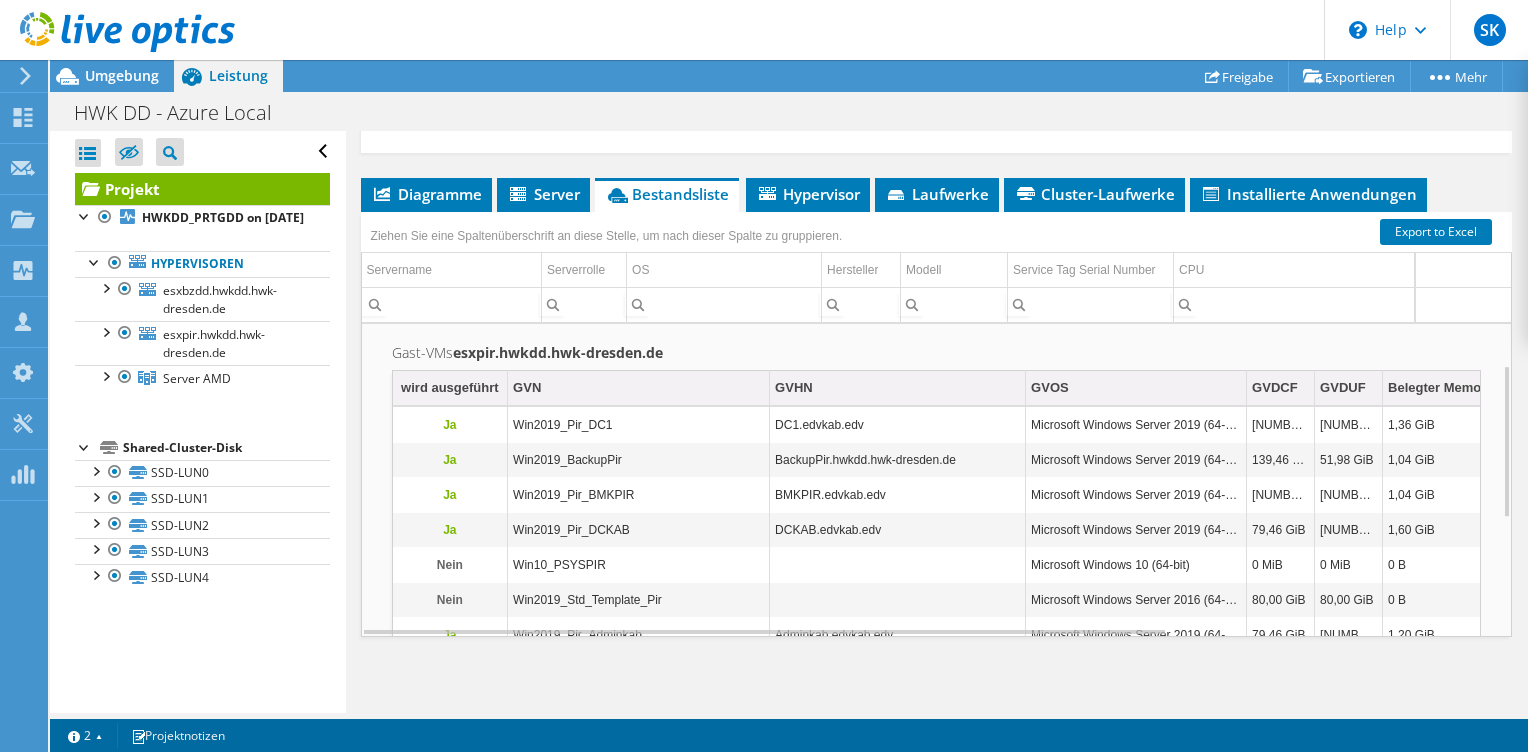 scroll, scrollTop: 0, scrollLeft: 0, axis: both 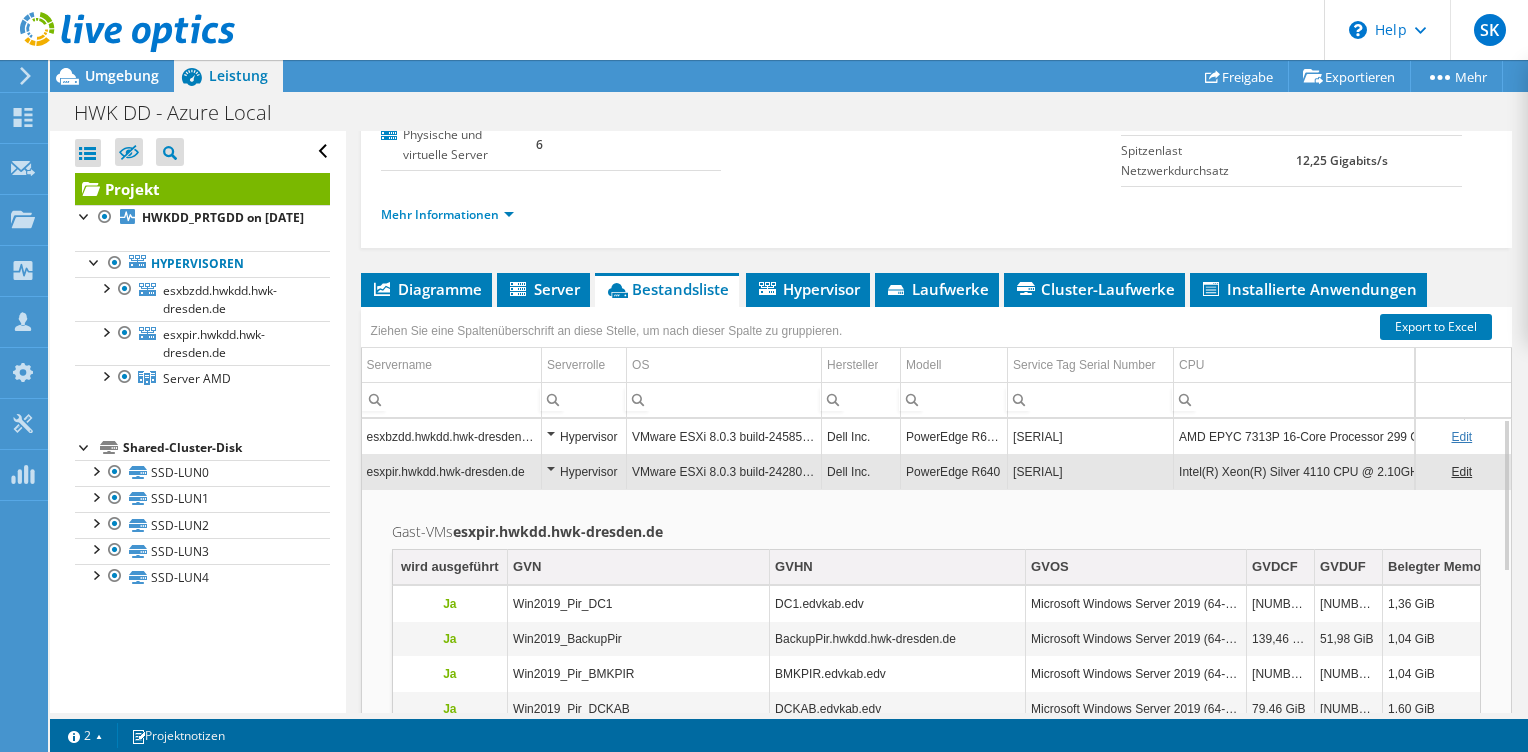 click on "Hypervisor" at bounding box center (584, 472) 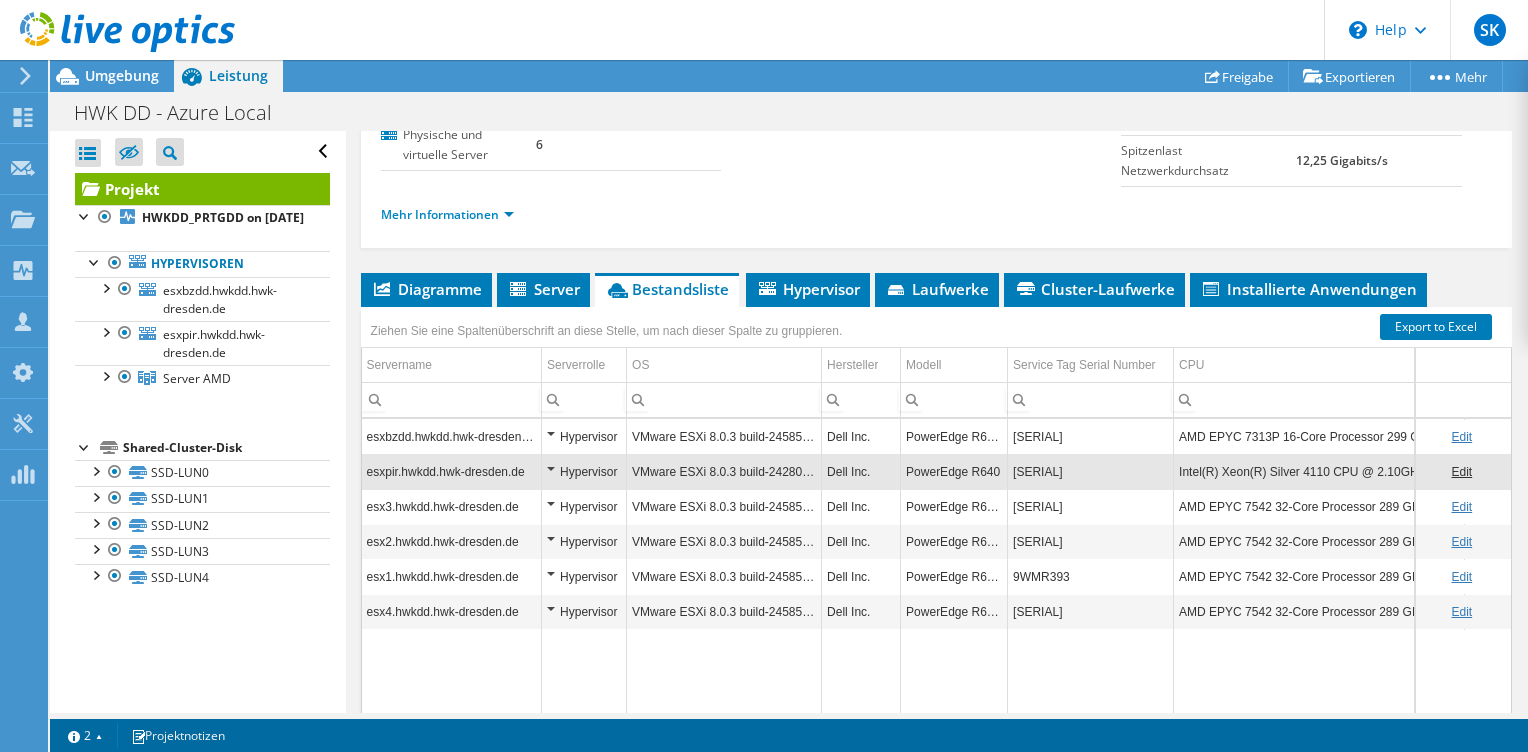 click on "Hypervisor" at bounding box center (584, 507) 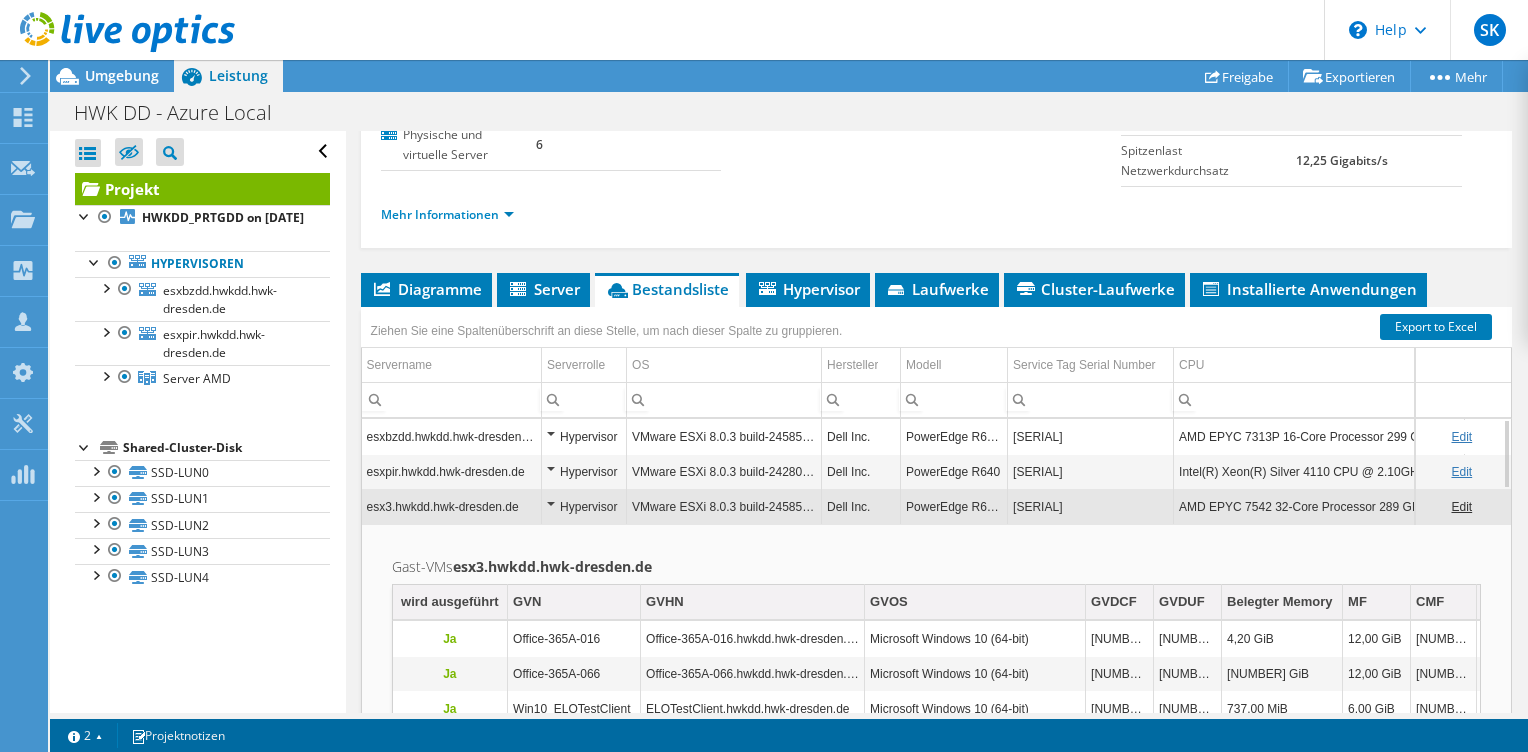 scroll, scrollTop: 240, scrollLeft: 0, axis: vertical 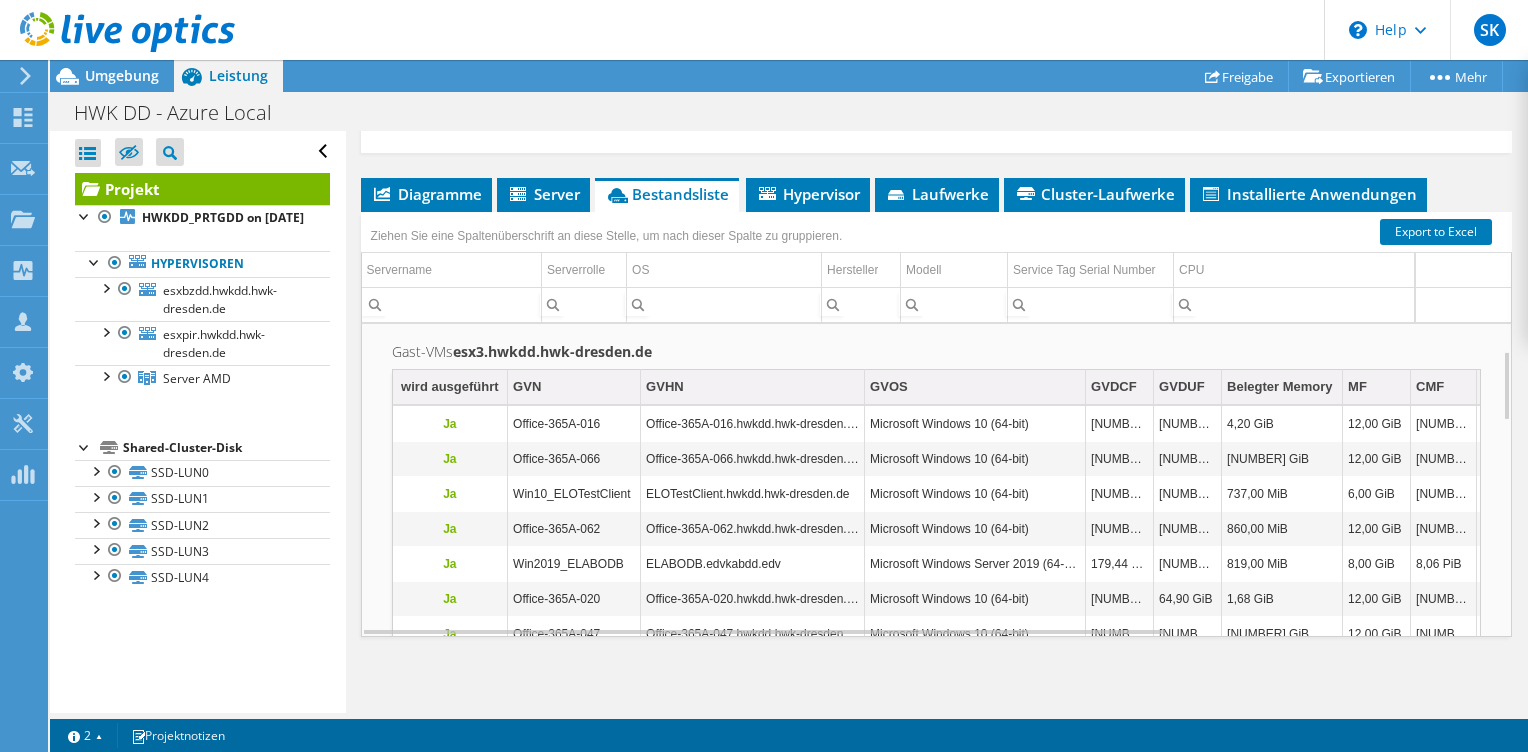 click on "Laufwerke" at bounding box center (937, 194) 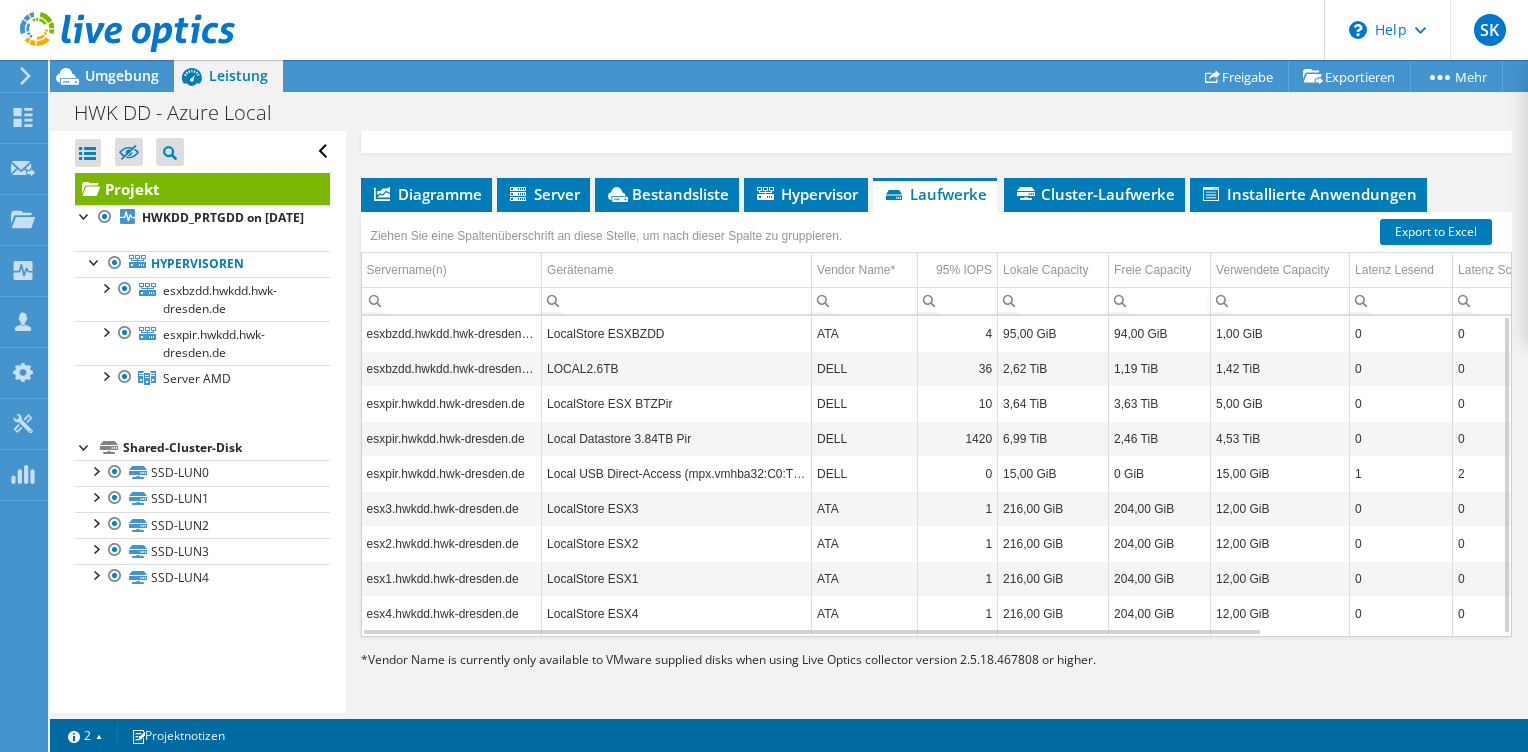 scroll, scrollTop: 7, scrollLeft: 0, axis: vertical 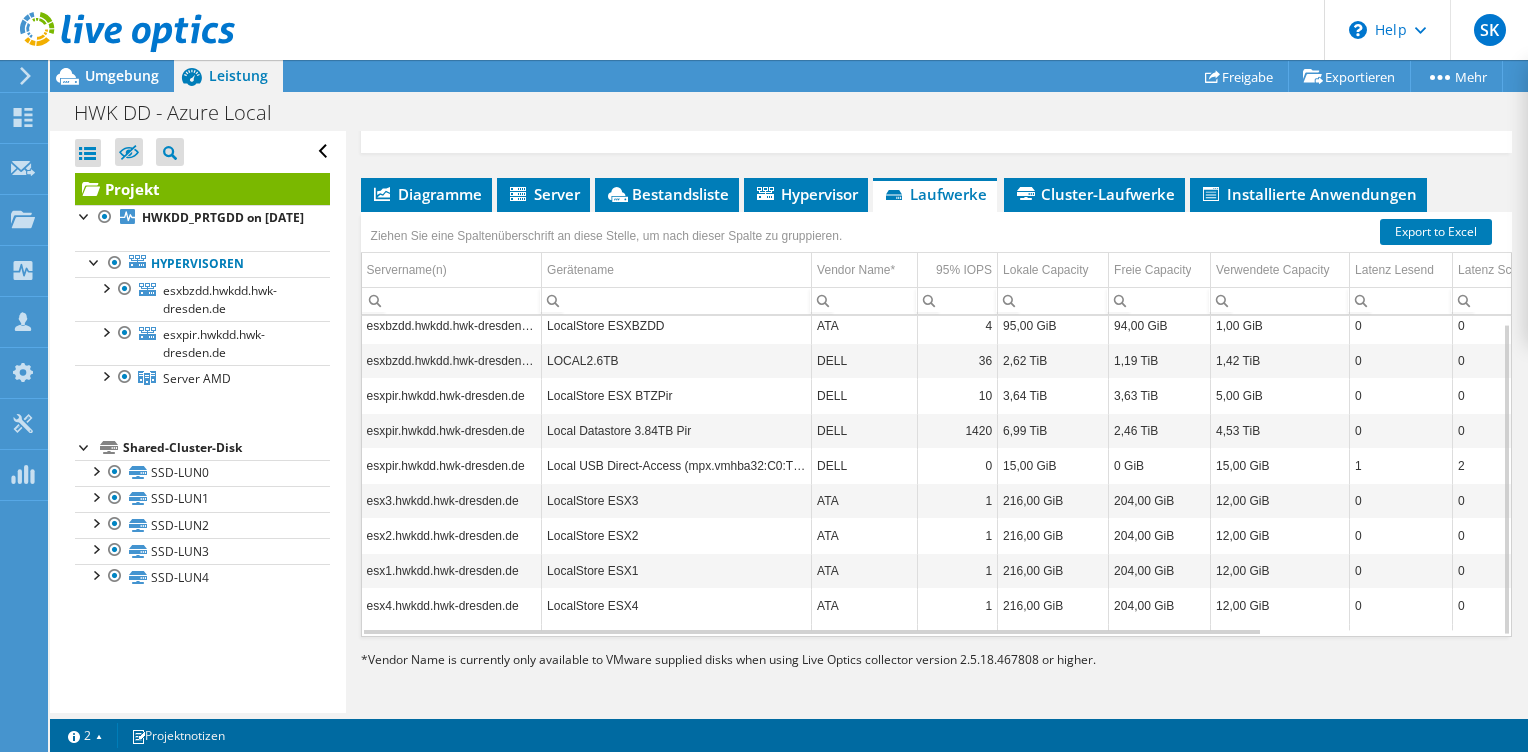 click on "LocalStore ESX BTZPir" at bounding box center [677, 396] 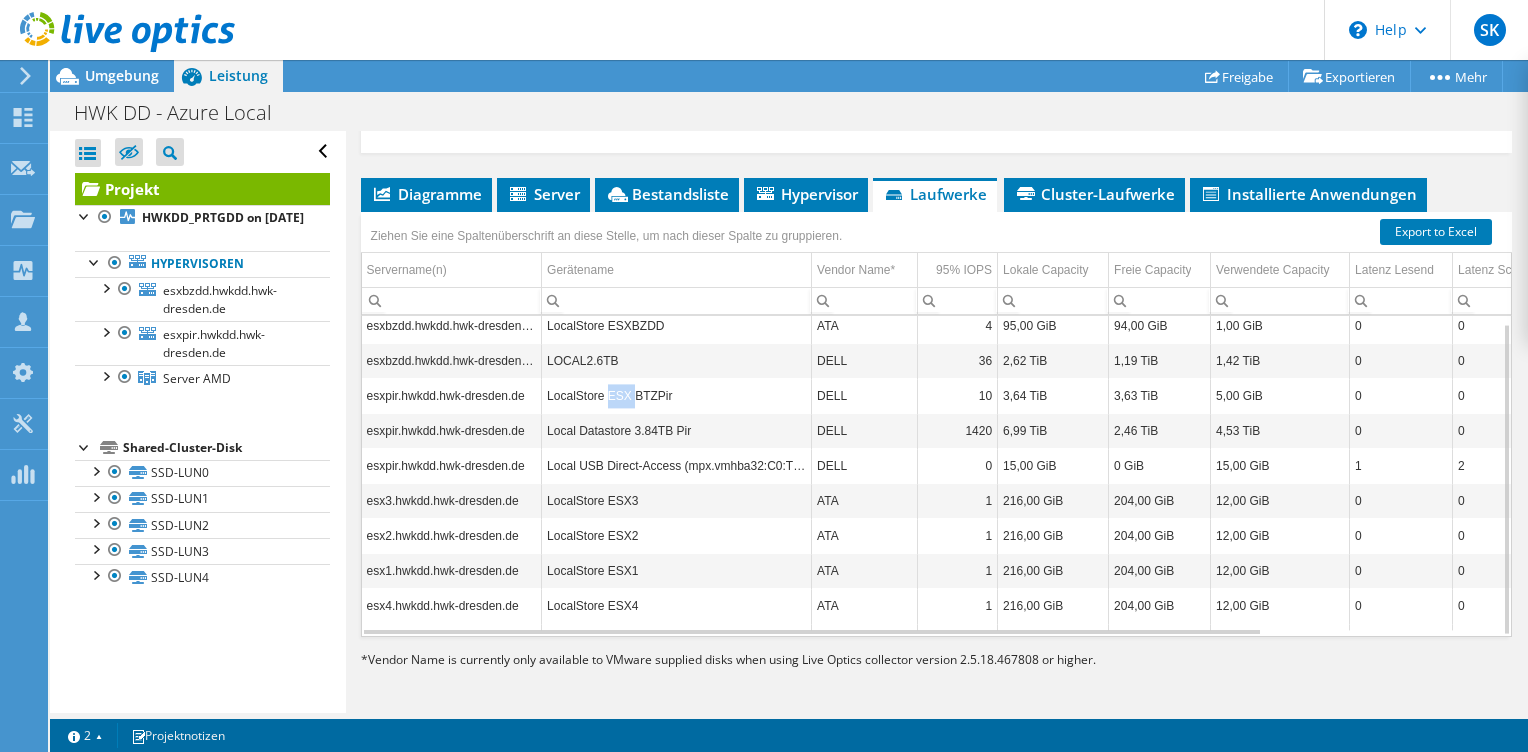 click on "LocalStore ESX BTZPir" at bounding box center (677, 396) 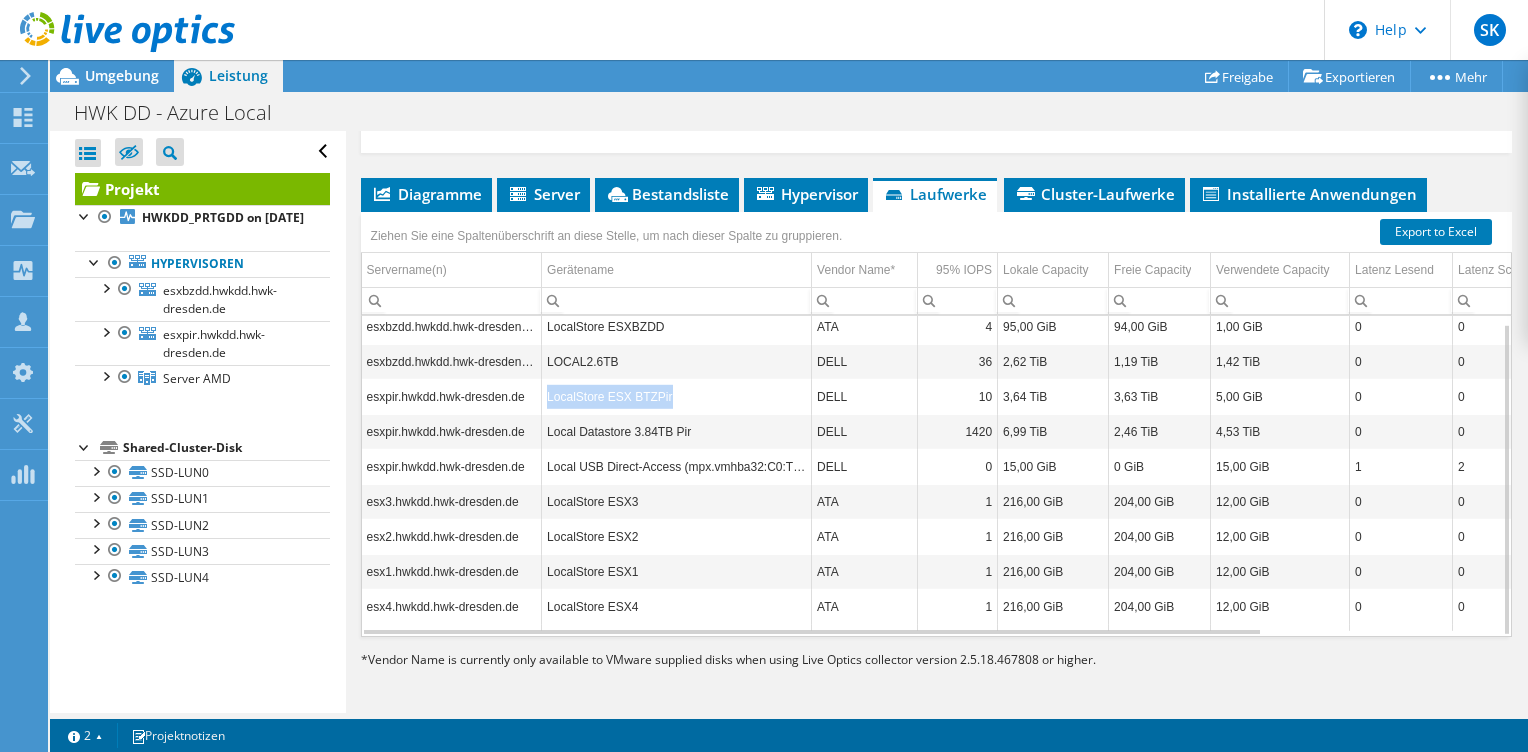 click on "LocalStore ESX BTZPir" at bounding box center [677, 396] 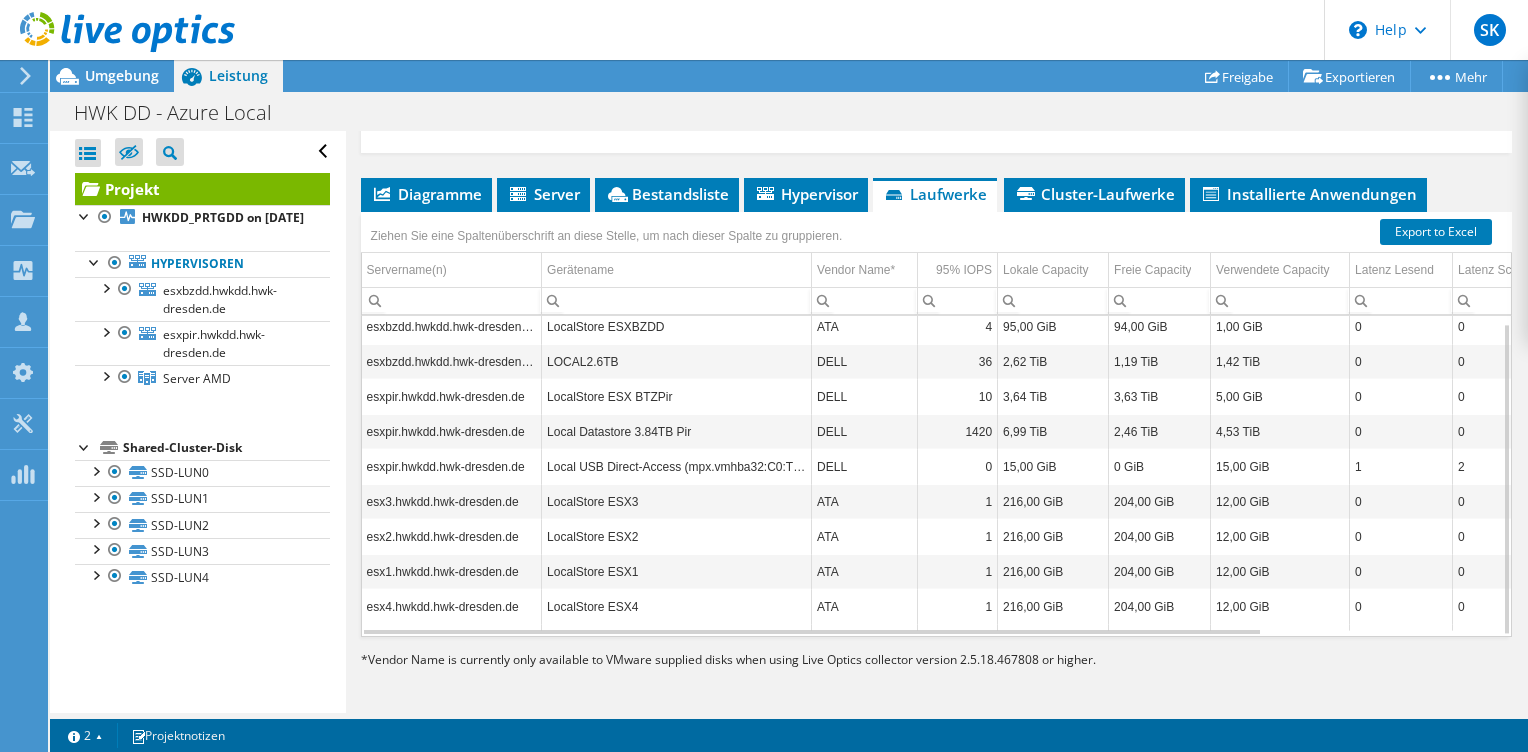 drag, startPoint x: 616, startPoint y: 392, endPoint x: 579, endPoint y: 440, distance: 60.60528 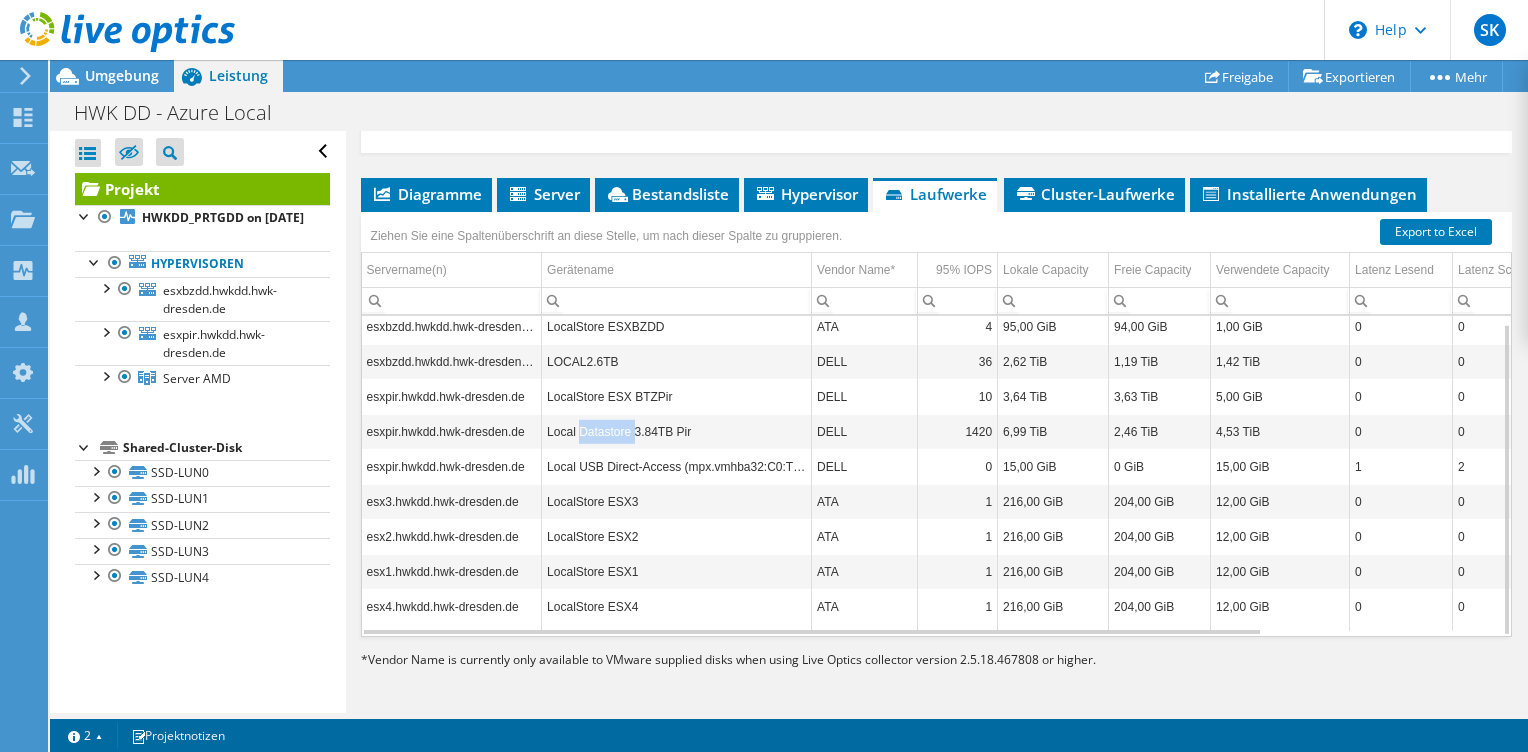 click on "Local Datastore 3.84TB Pir" at bounding box center (677, 431) 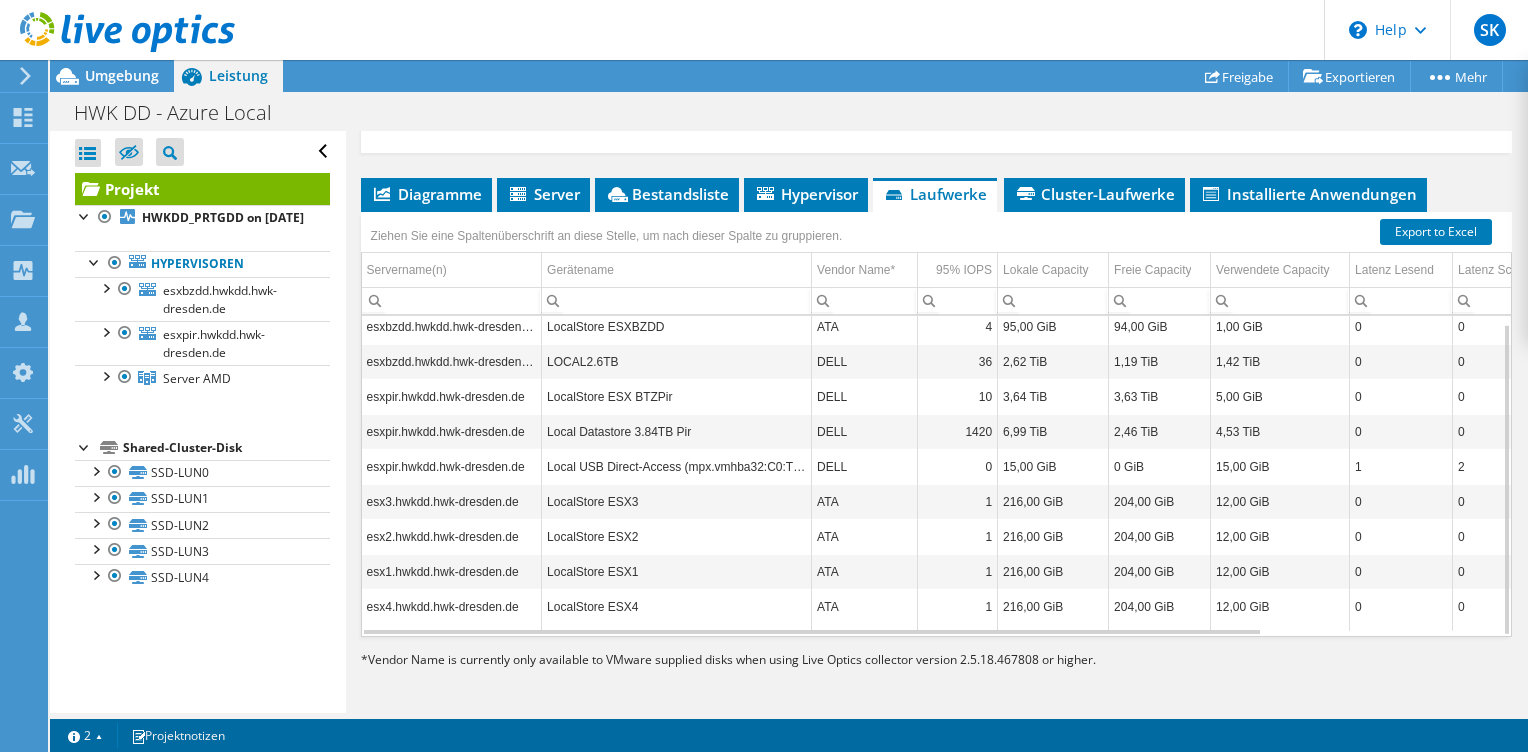 click on "Local Datastore 3.84TB Pir" at bounding box center (677, 431) 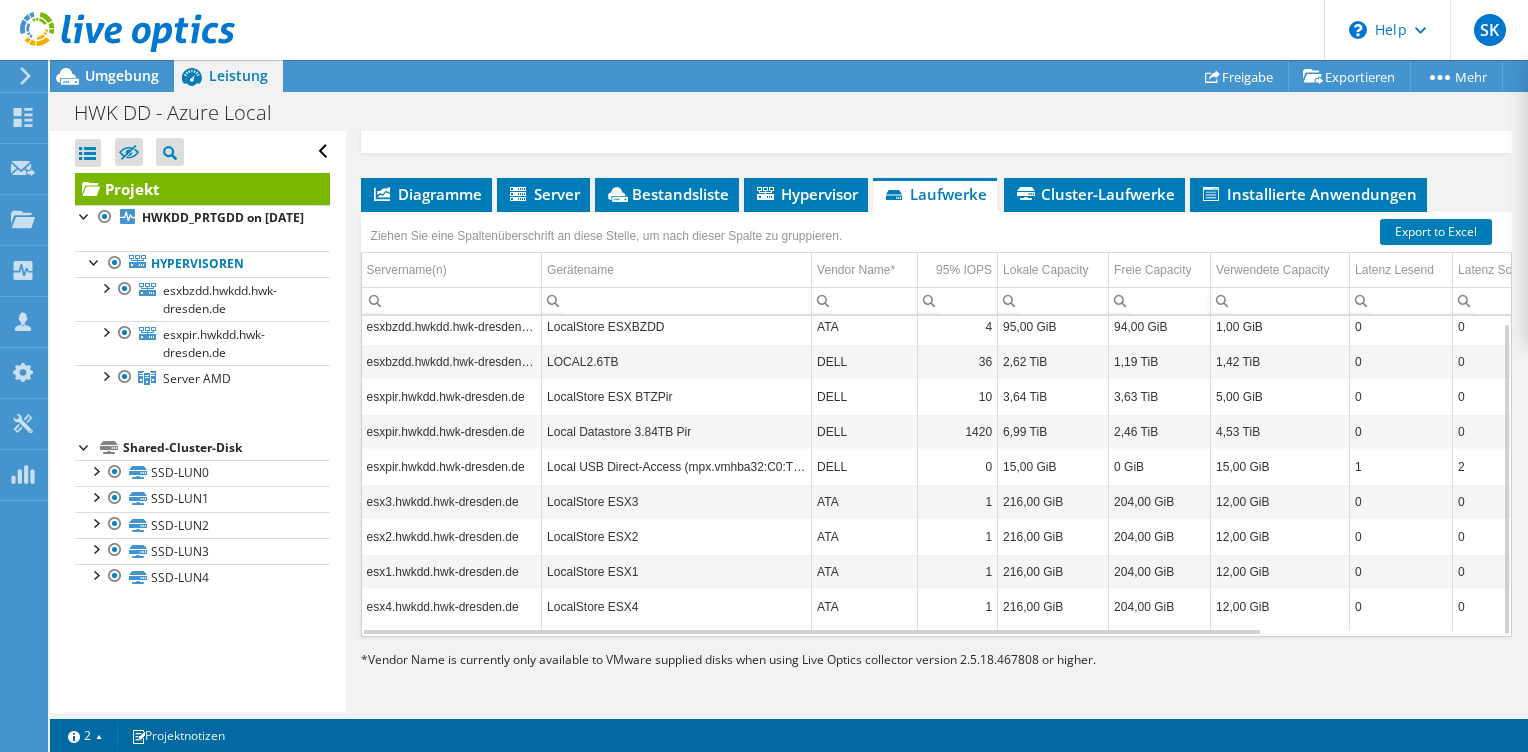 click on "Cluster-Laufwerke" at bounding box center [1094, 194] 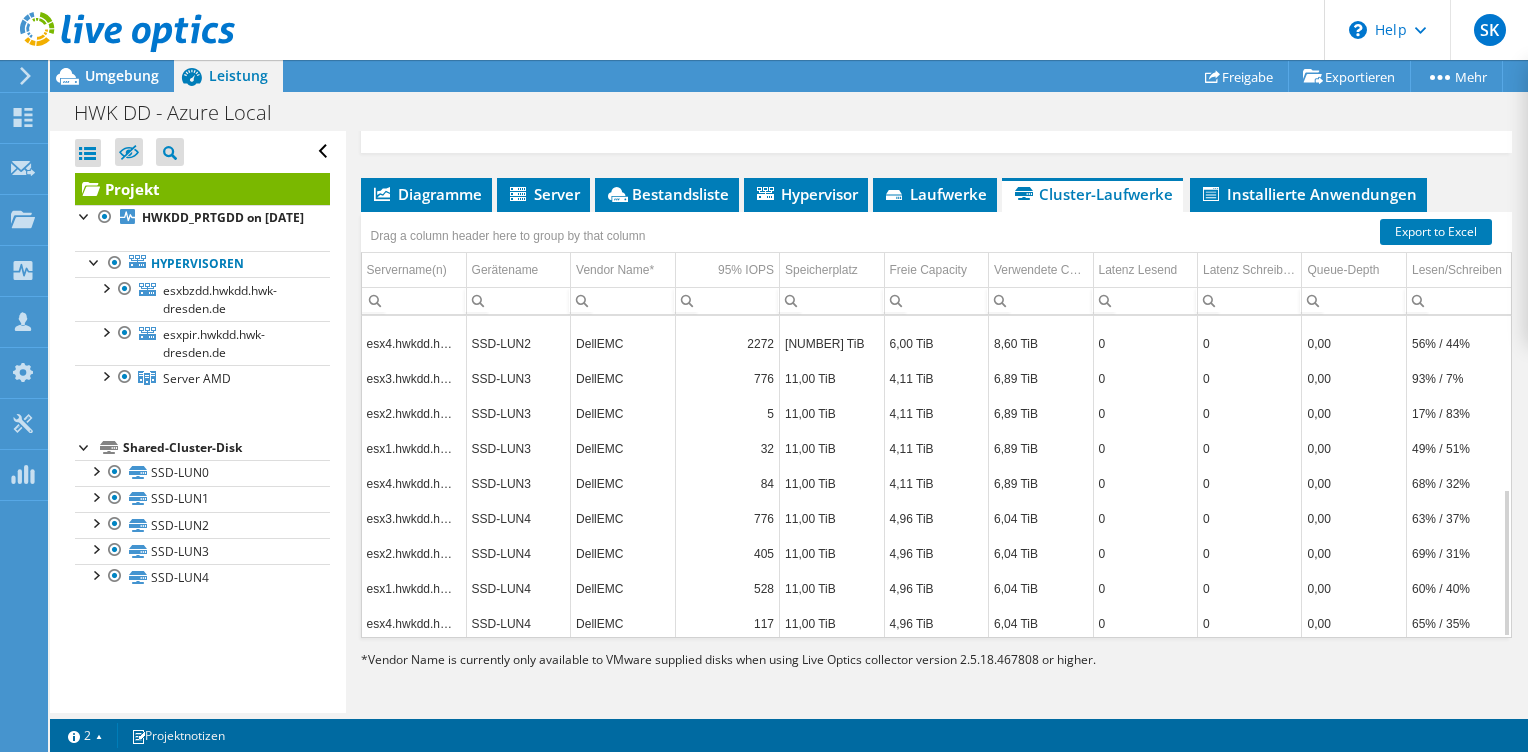 scroll, scrollTop: 0, scrollLeft: 0, axis: both 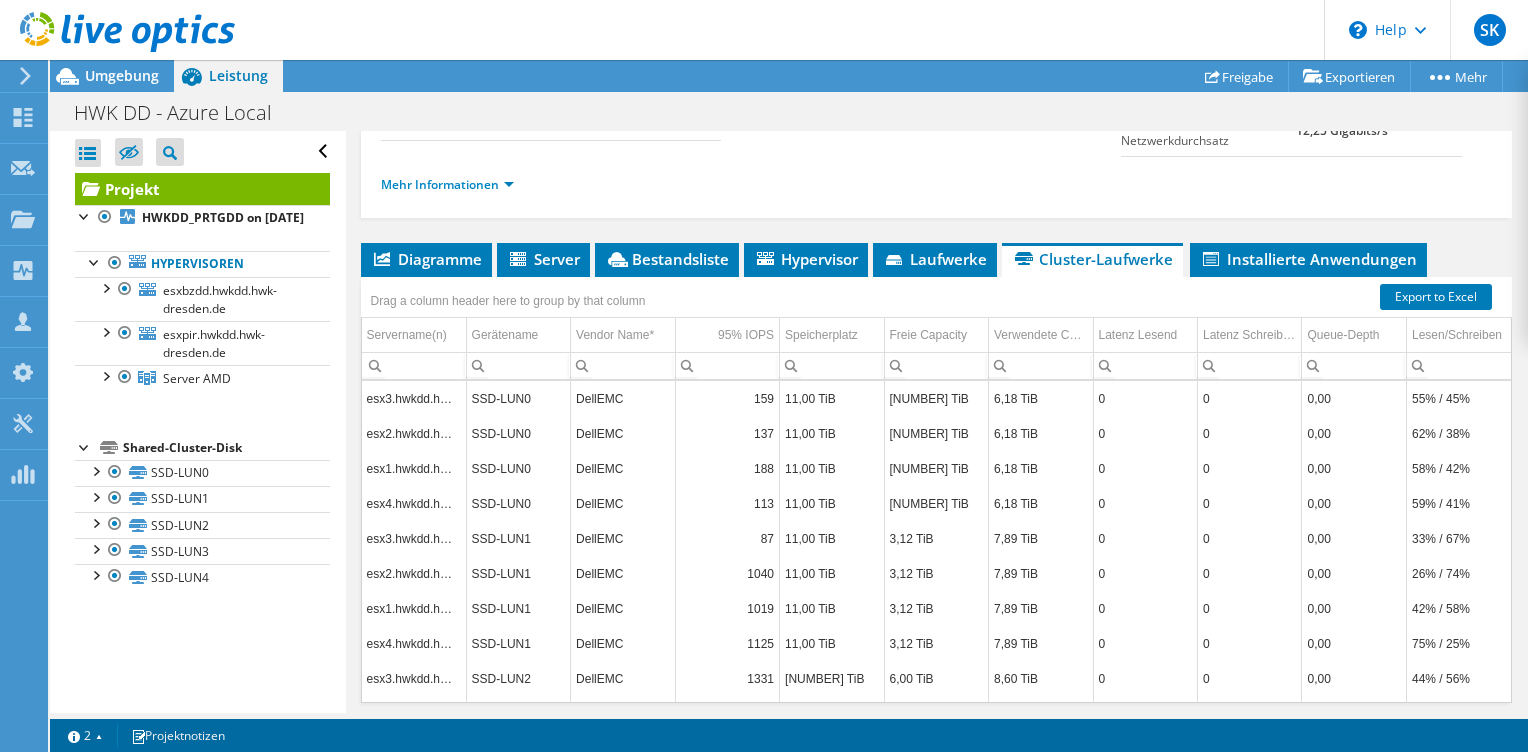 click on "Installierte Anwendungen" at bounding box center [1308, 259] 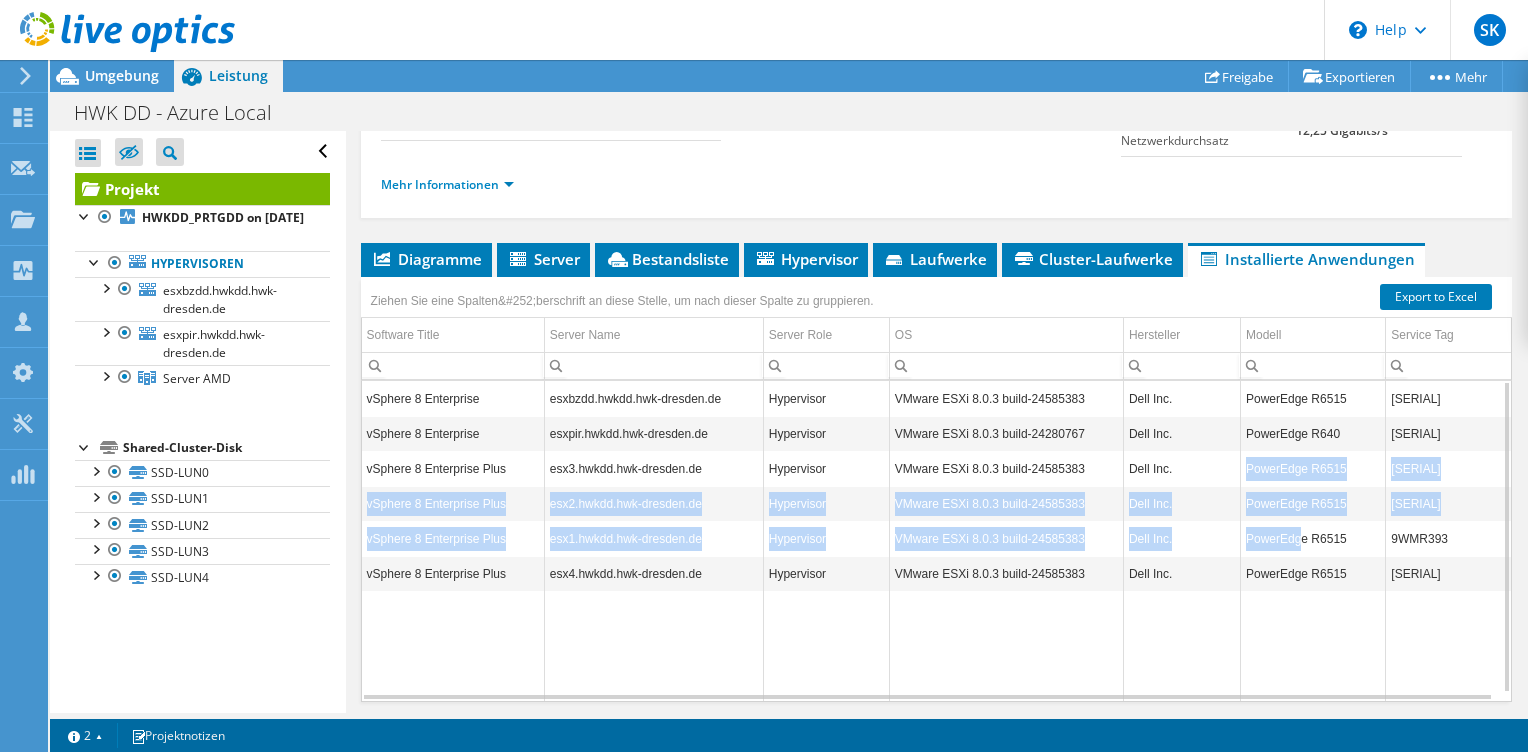 drag, startPoint x: 1221, startPoint y: 465, endPoint x: 1292, endPoint y: 544, distance: 106.21676 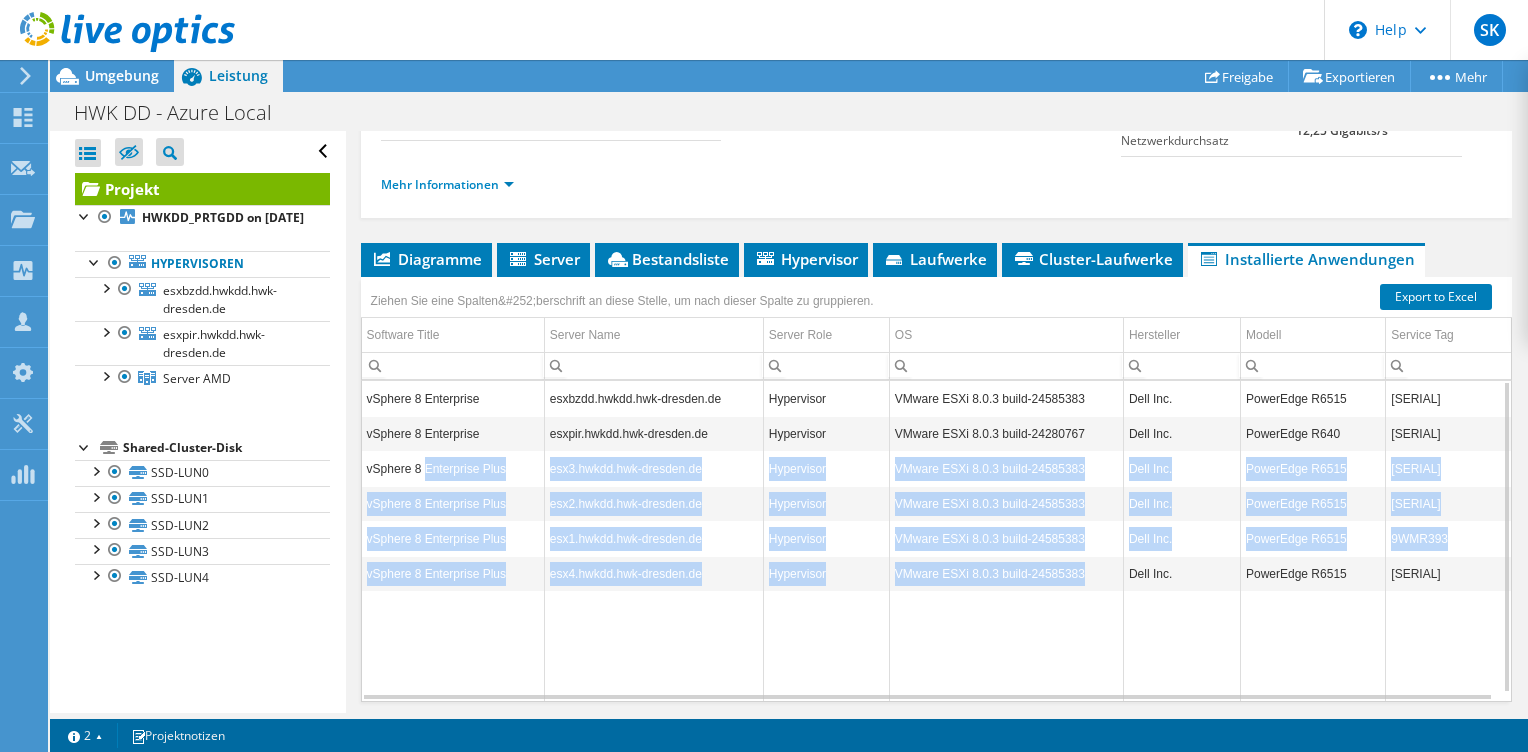 drag, startPoint x: 422, startPoint y: 467, endPoint x: 1080, endPoint y: 563, distance: 664.9662 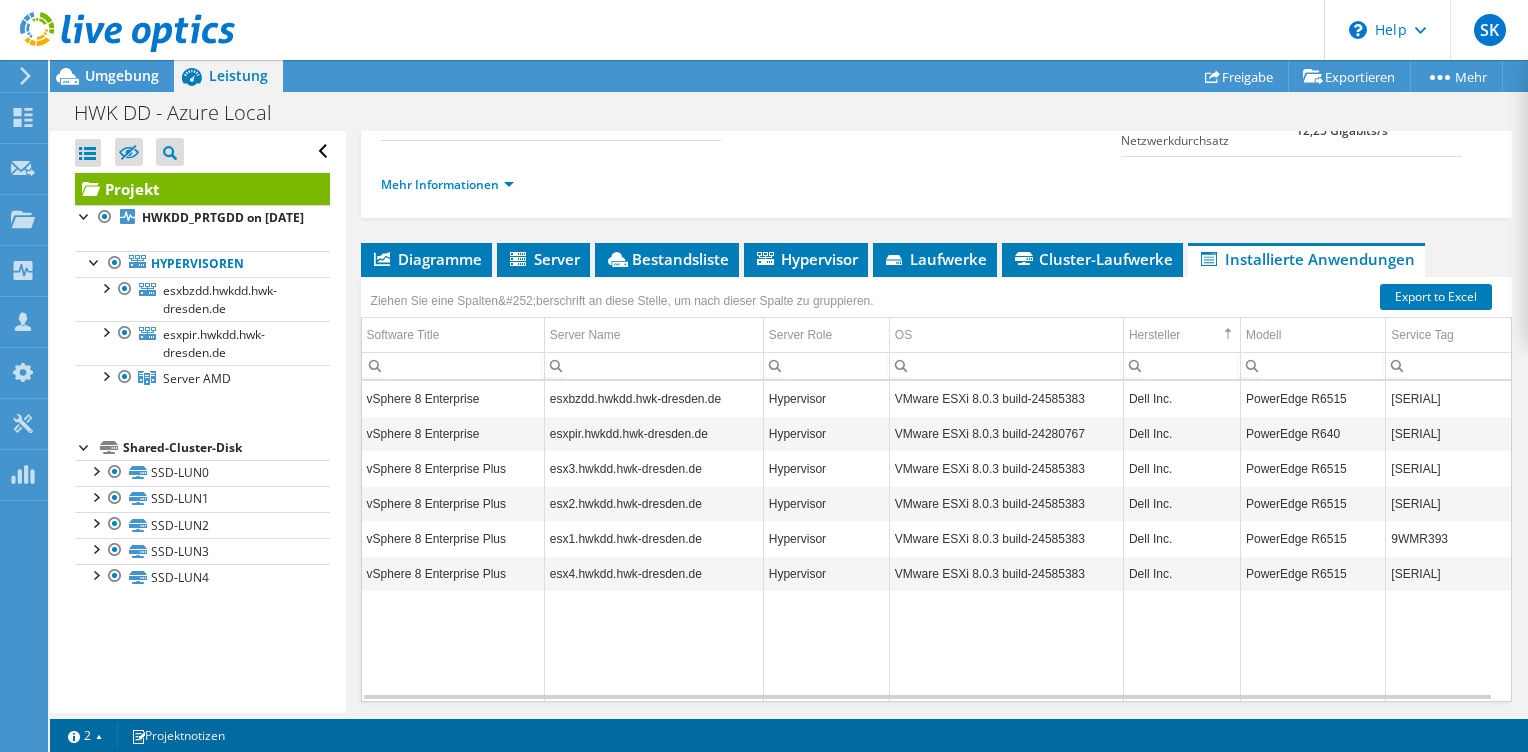 click on "Bestandsliste" at bounding box center [667, 259] 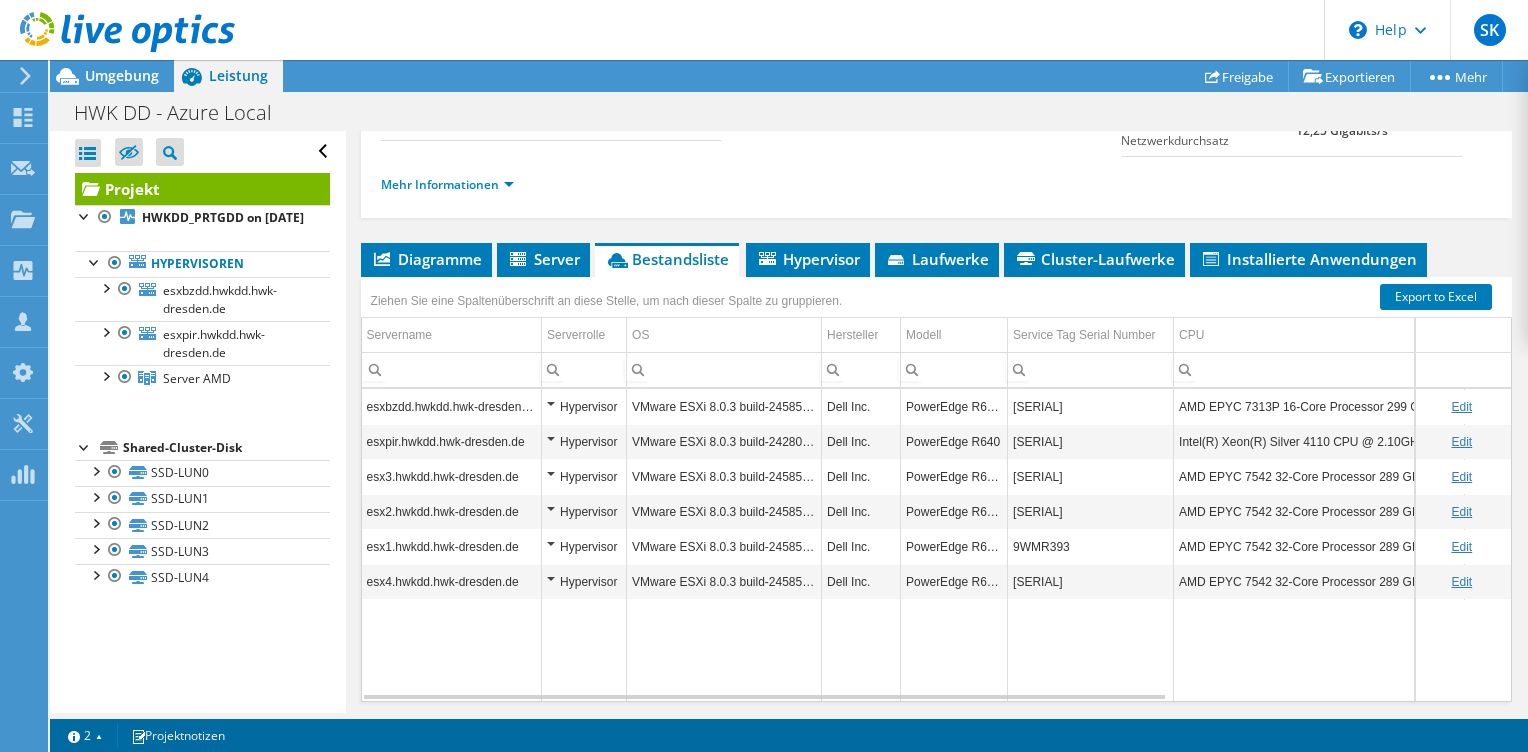 click on "Server" at bounding box center (543, 260) 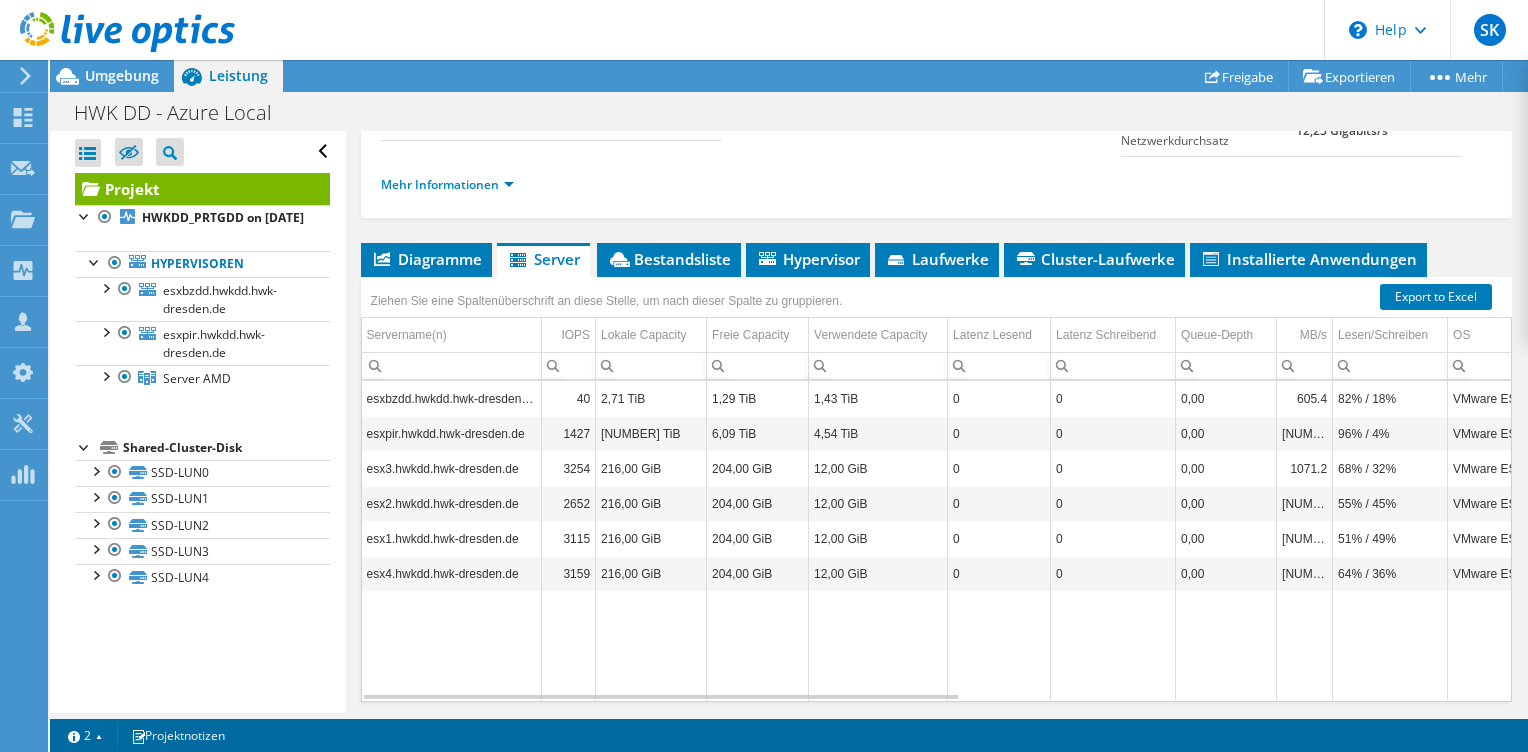 click on "Diagramme" at bounding box center (426, 259) 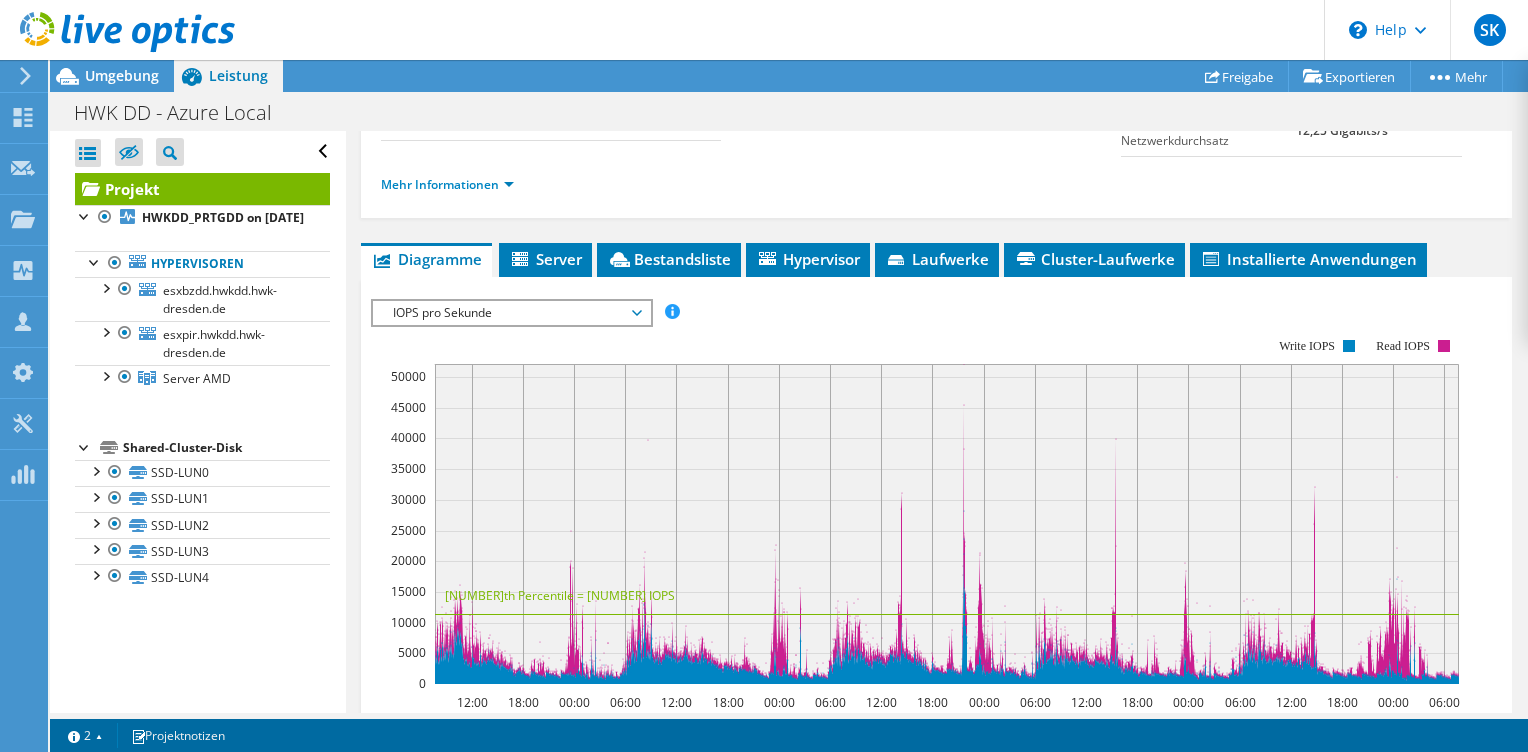 scroll, scrollTop: 710, scrollLeft: 0, axis: vertical 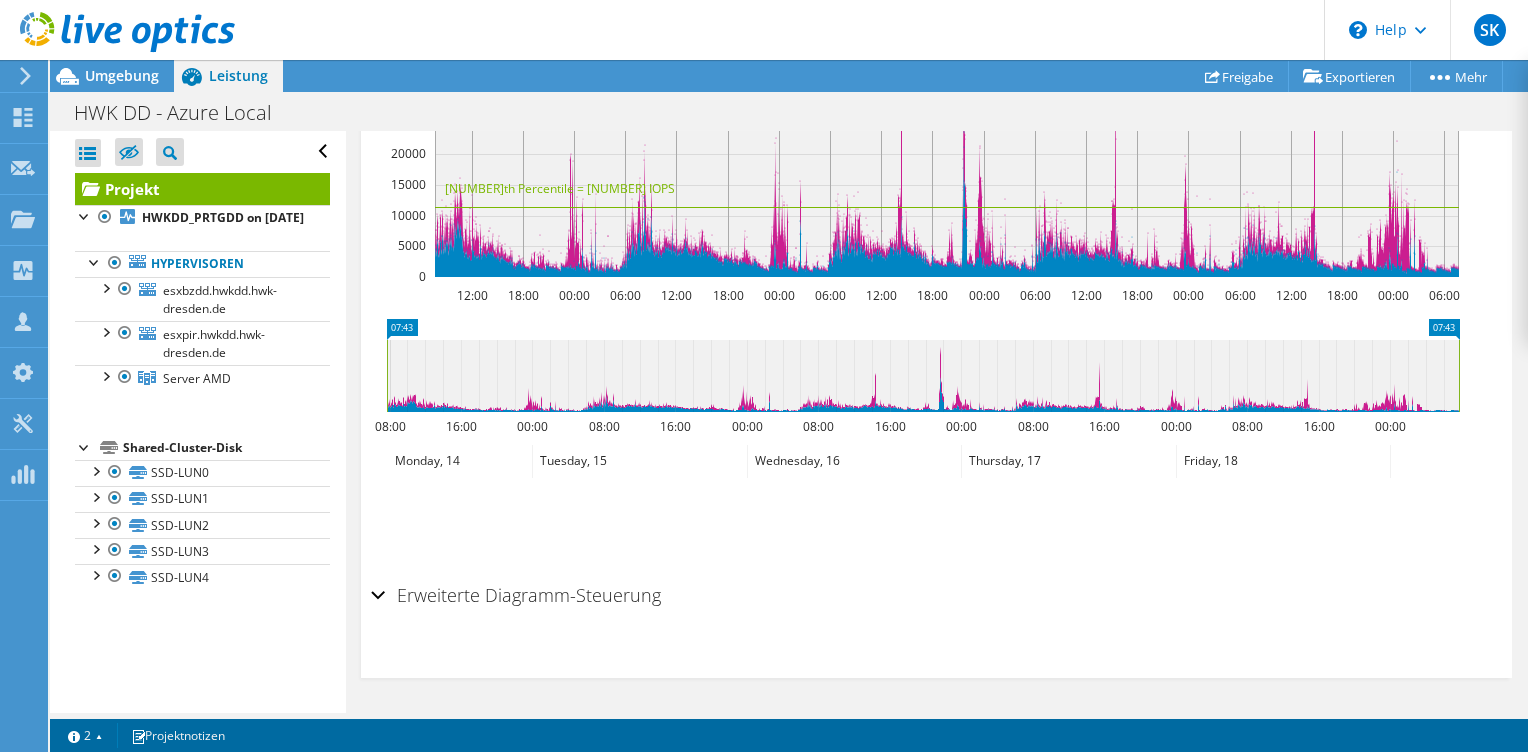 click on "Erweiterte Diagramm-Steuerung" at bounding box center (516, 595) 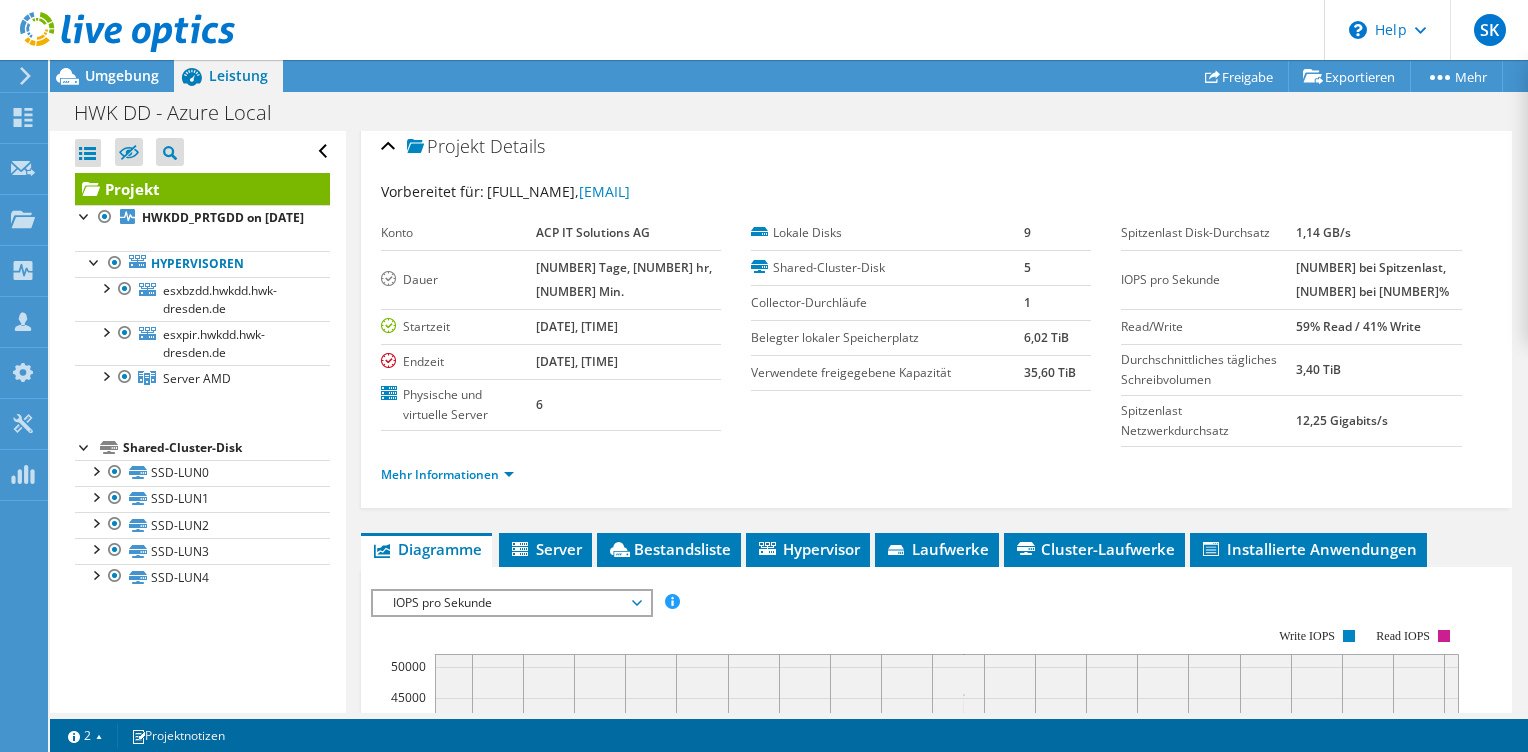 scroll, scrollTop: 0, scrollLeft: 0, axis: both 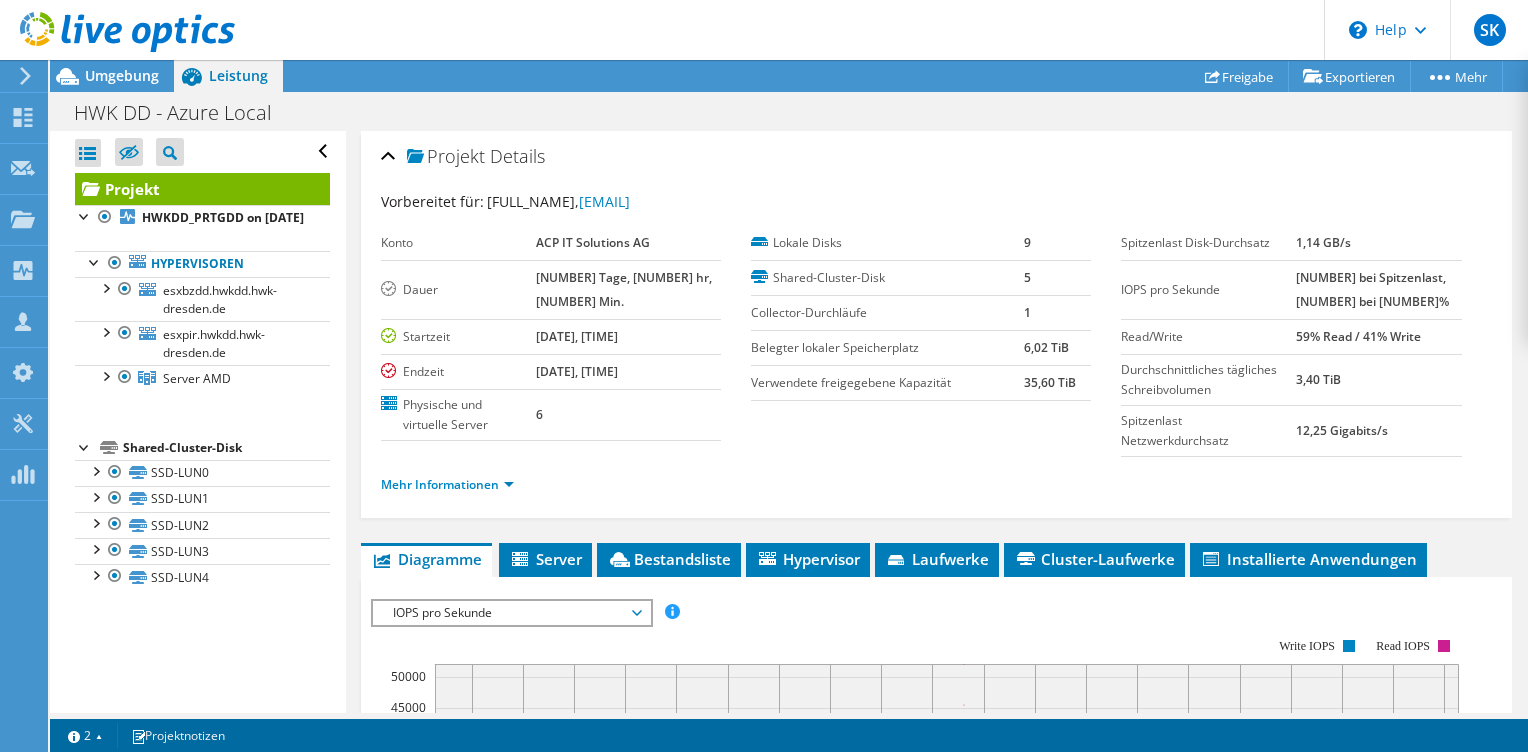 click on "Umgebung" at bounding box center (122, 75) 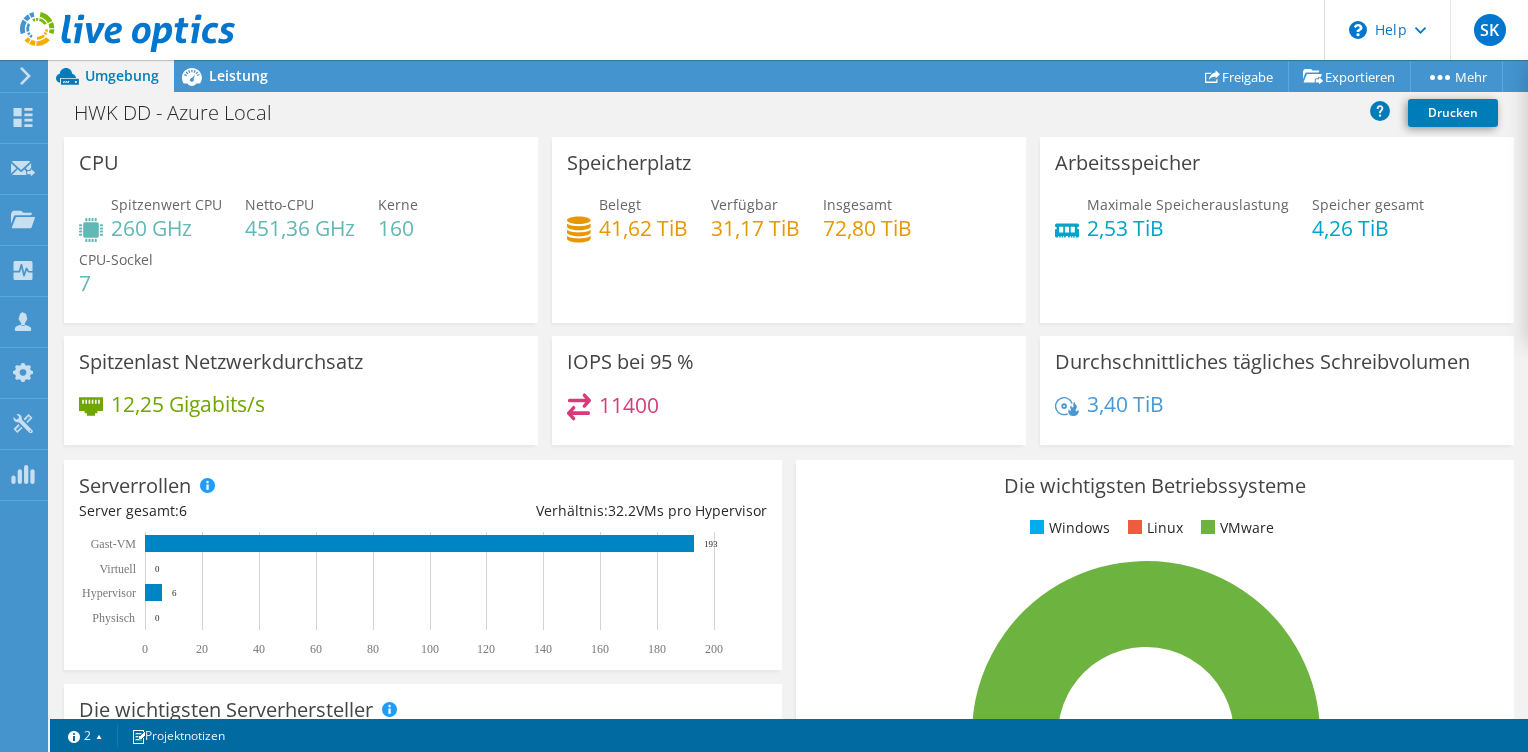 scroll, scrollTop: 788, scrollLeft: 0, axis: vertical 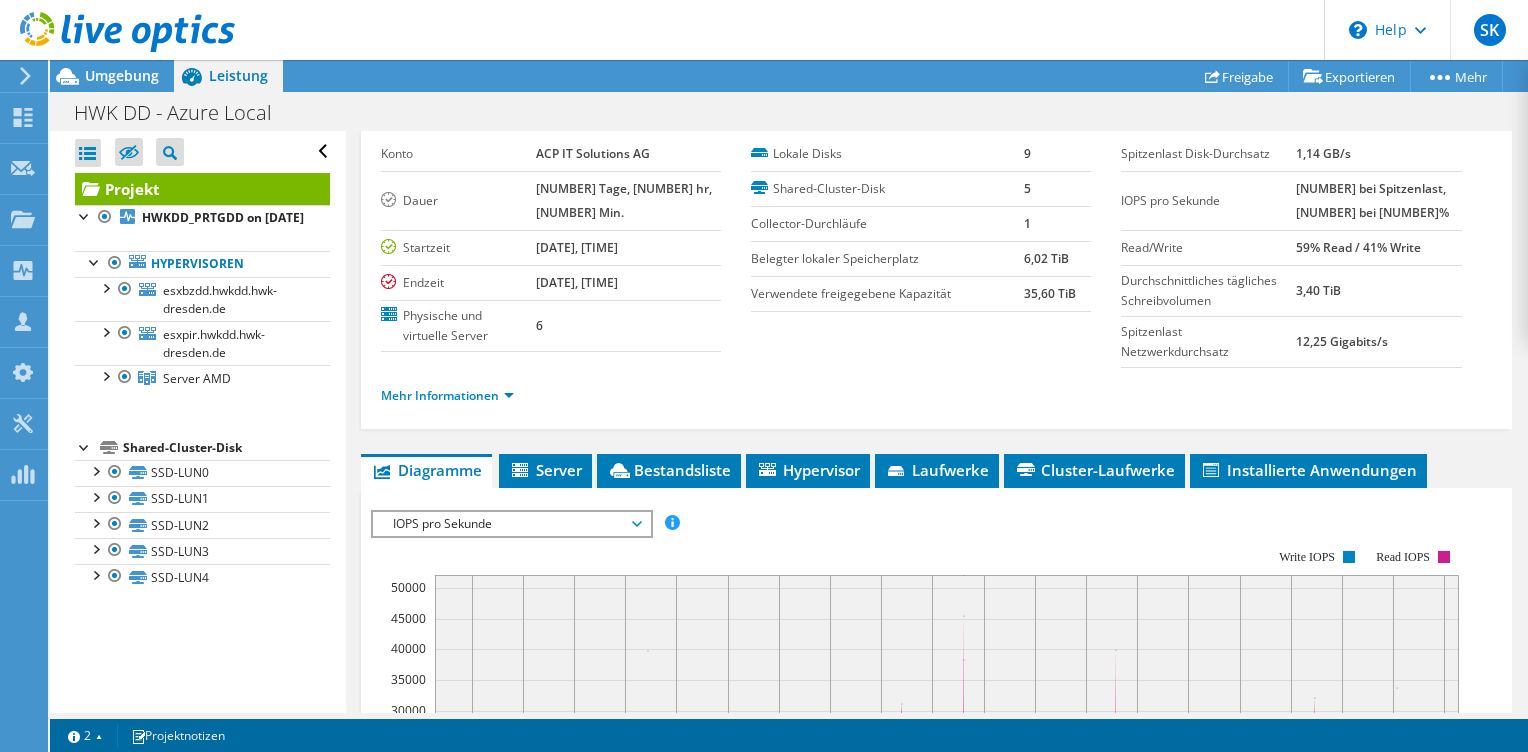 click on "Alle öffnen
Alle schließen
Ausgeschlossene Knoten verbergen
Projektbaumfilter" at bounding box center [202, 152] 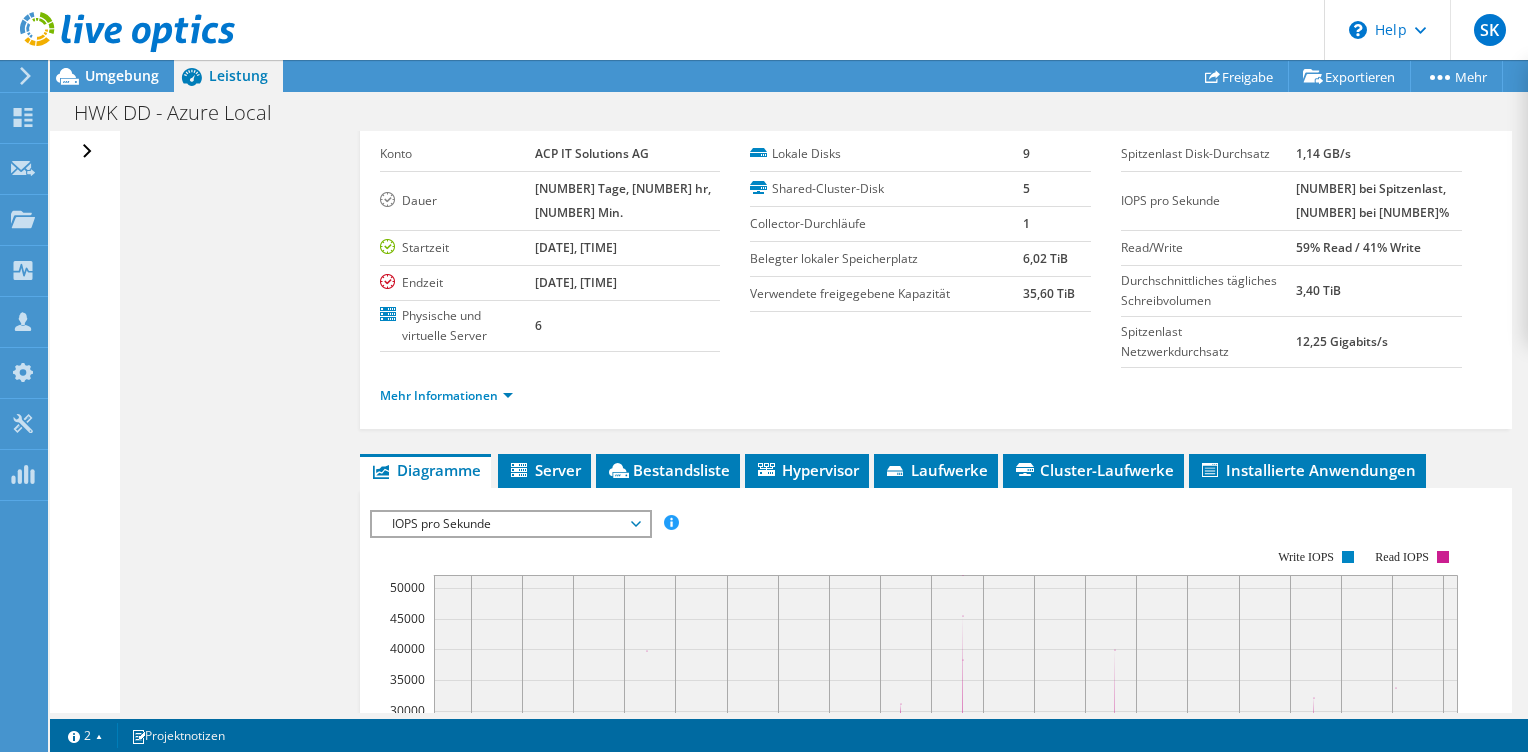 click on "Alle öffnen
Alle schließen
Ausgeschlossene Knoten verbergen
Projektbaumfilter" at bounding box center (89, 152) 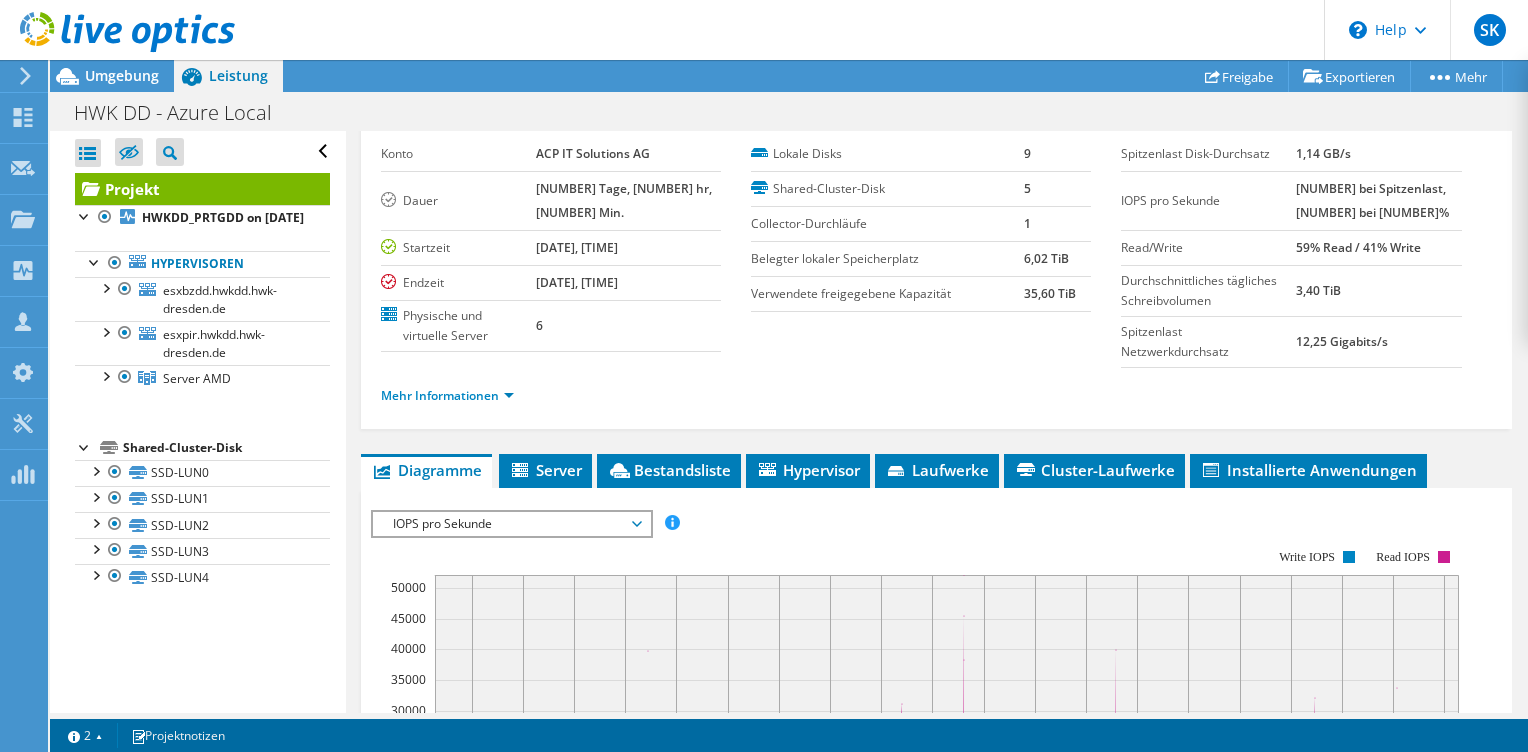 scroll, scrollTop: 0, scrollLeft: 0, axis: both 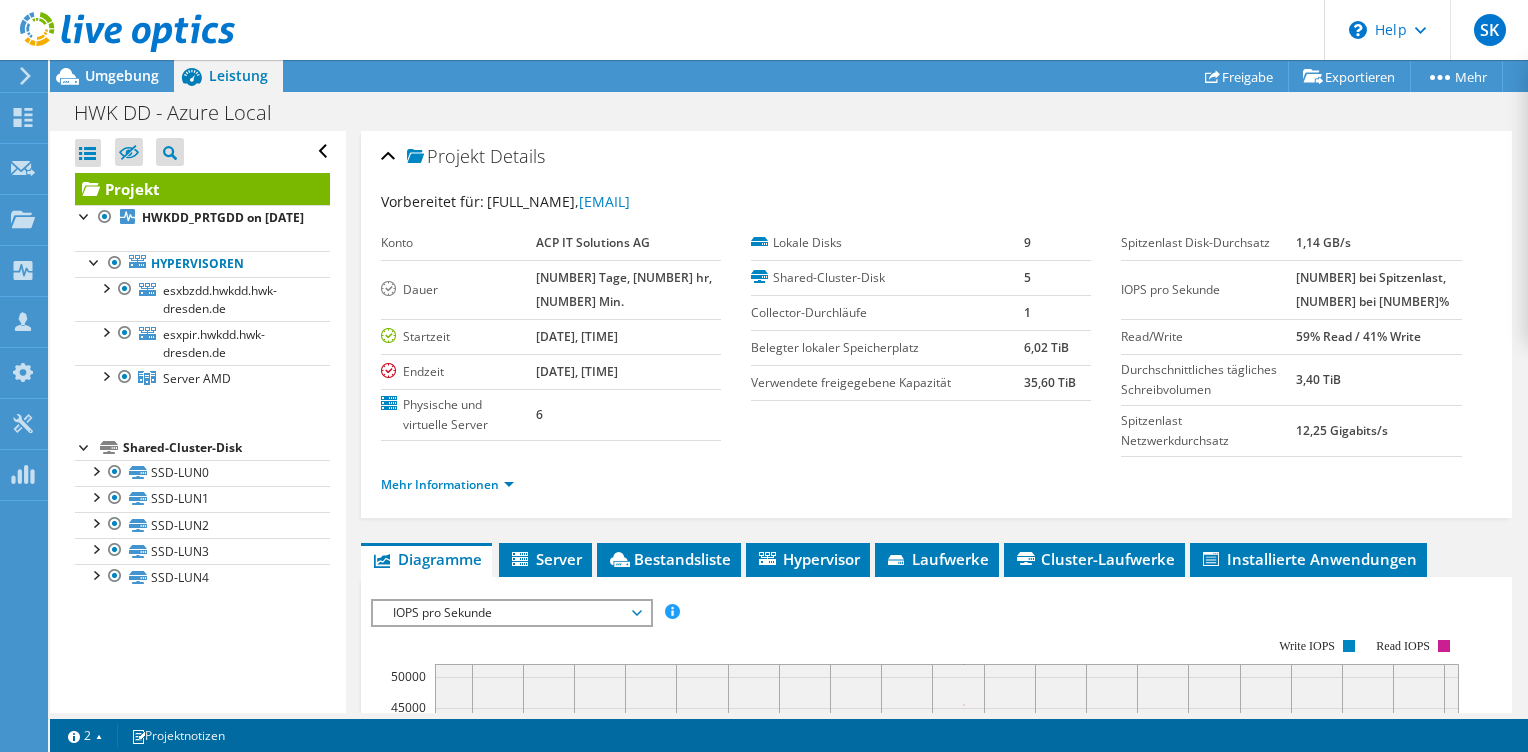 click on "[NUMBER] Tage, [NUMBER] hr, [NUMBER] Min." at bounding box center (624, 289) 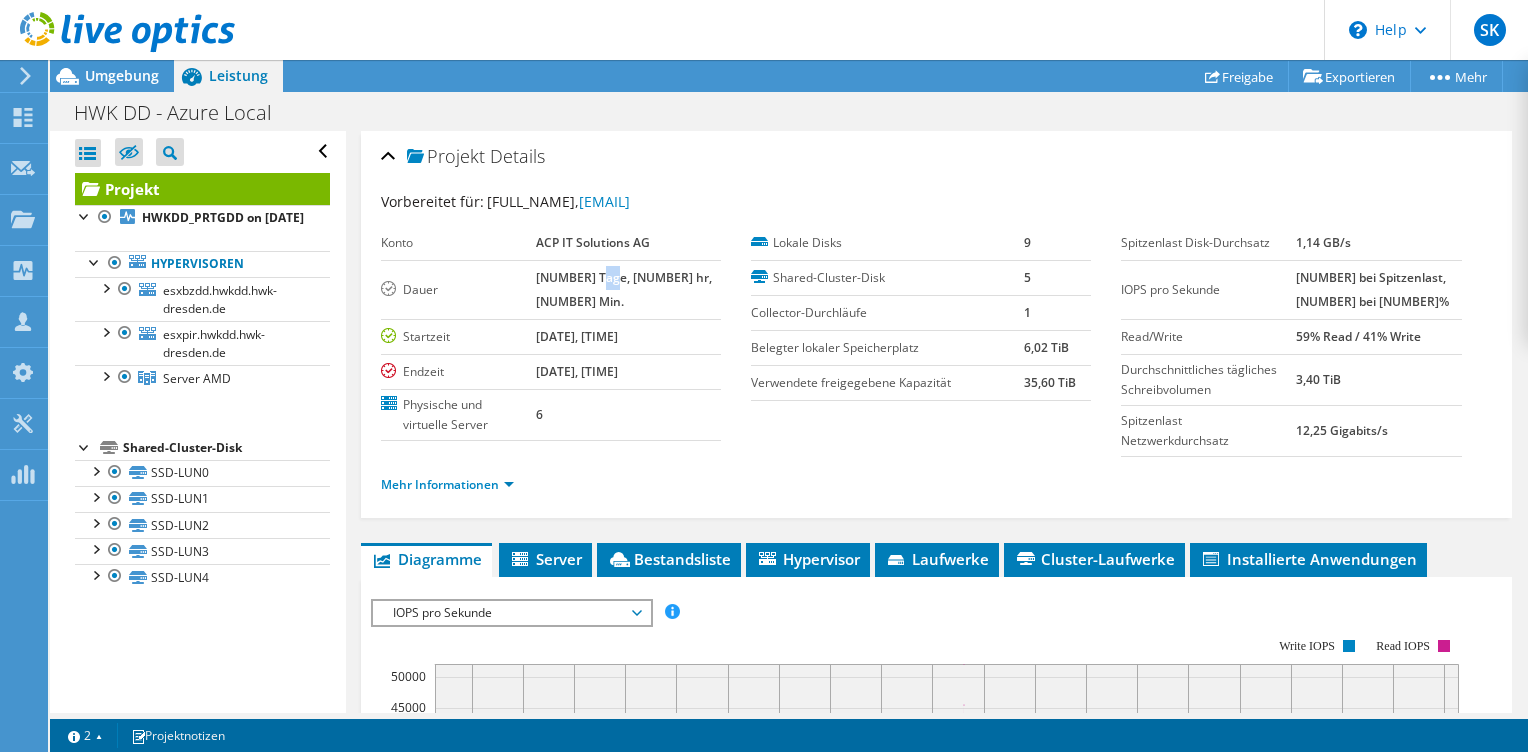 click on "[NUMBER] Tage, [NUMBER] hr, [NUMBER] Min." at bounding box center (624, 289) 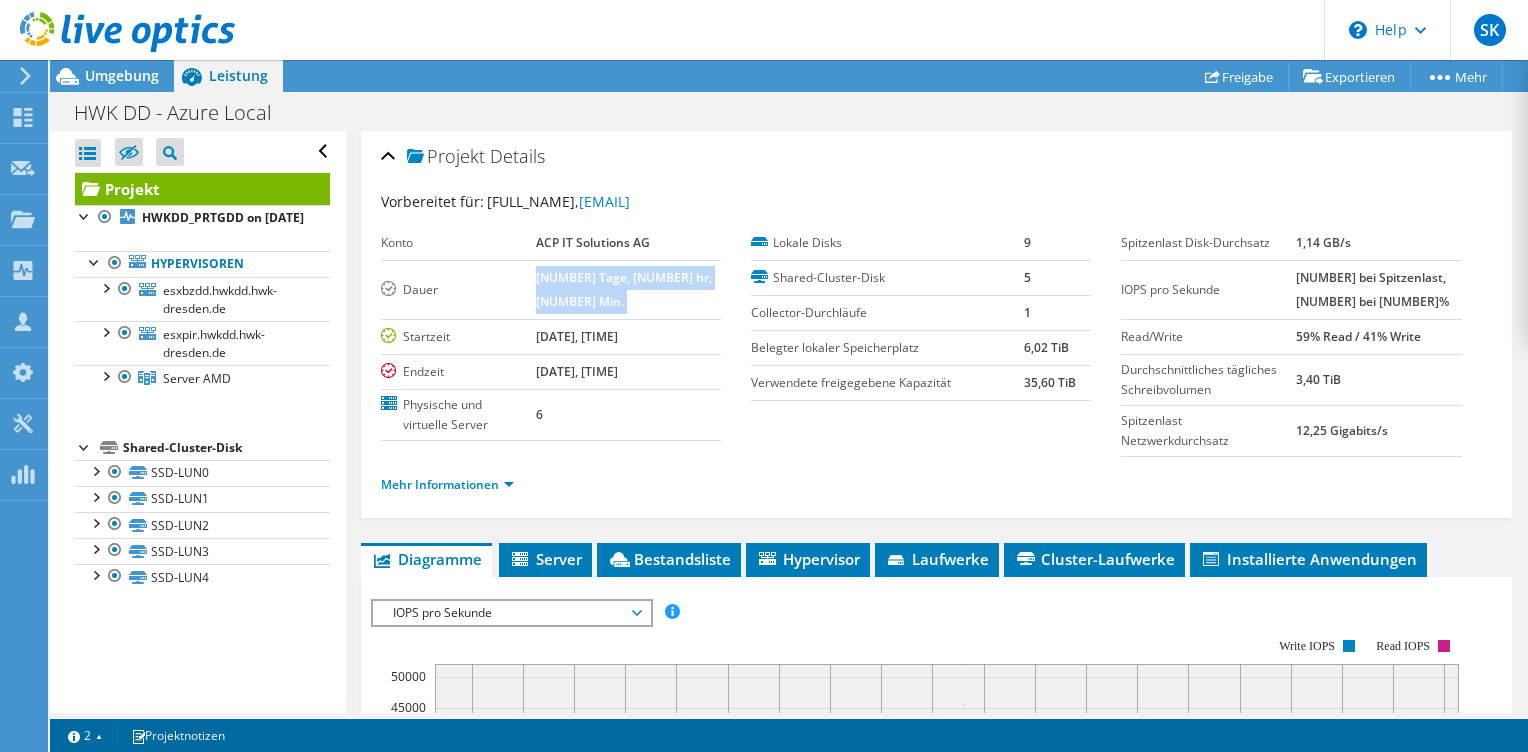 drag, startPoint x: 635, startPoint y: 280, endPoint x: 605, endPoint y: 278, distance: 30.066593 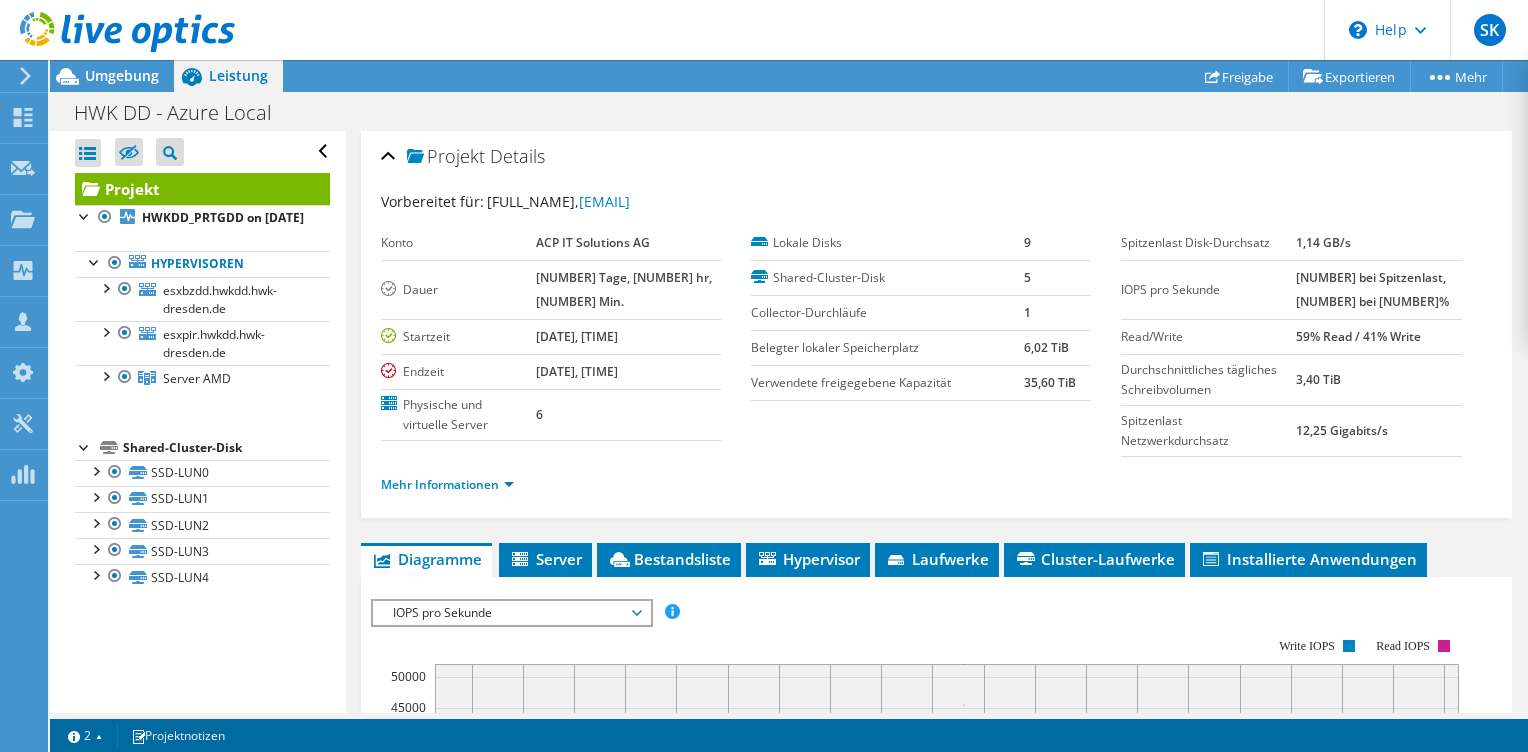 click on "[DATE], [TIME]" at bounding box center [577, 336] 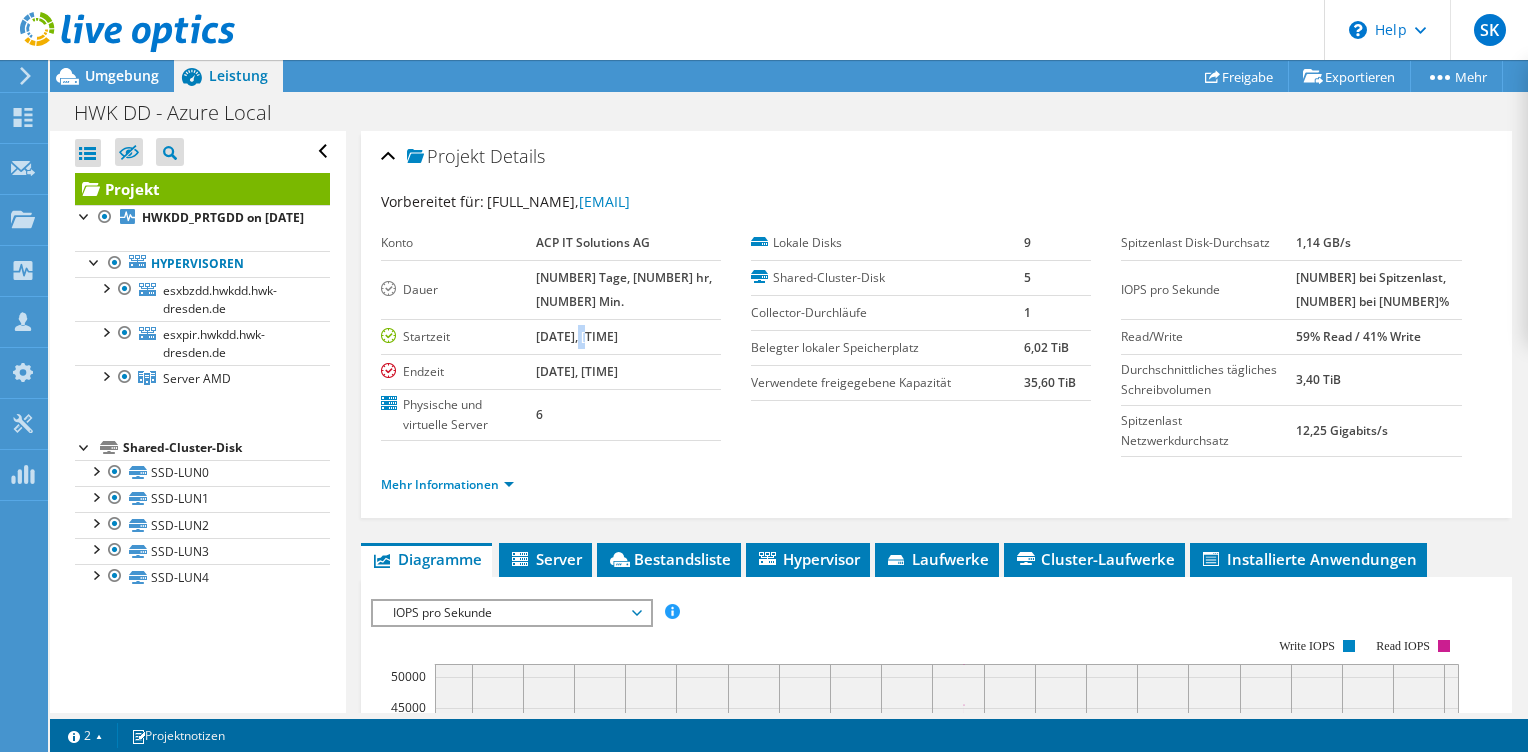 drag, startPoint x: 611, startPoint y: 308, endPoint x: 635, endPoint y: 309, distance: 24.020824 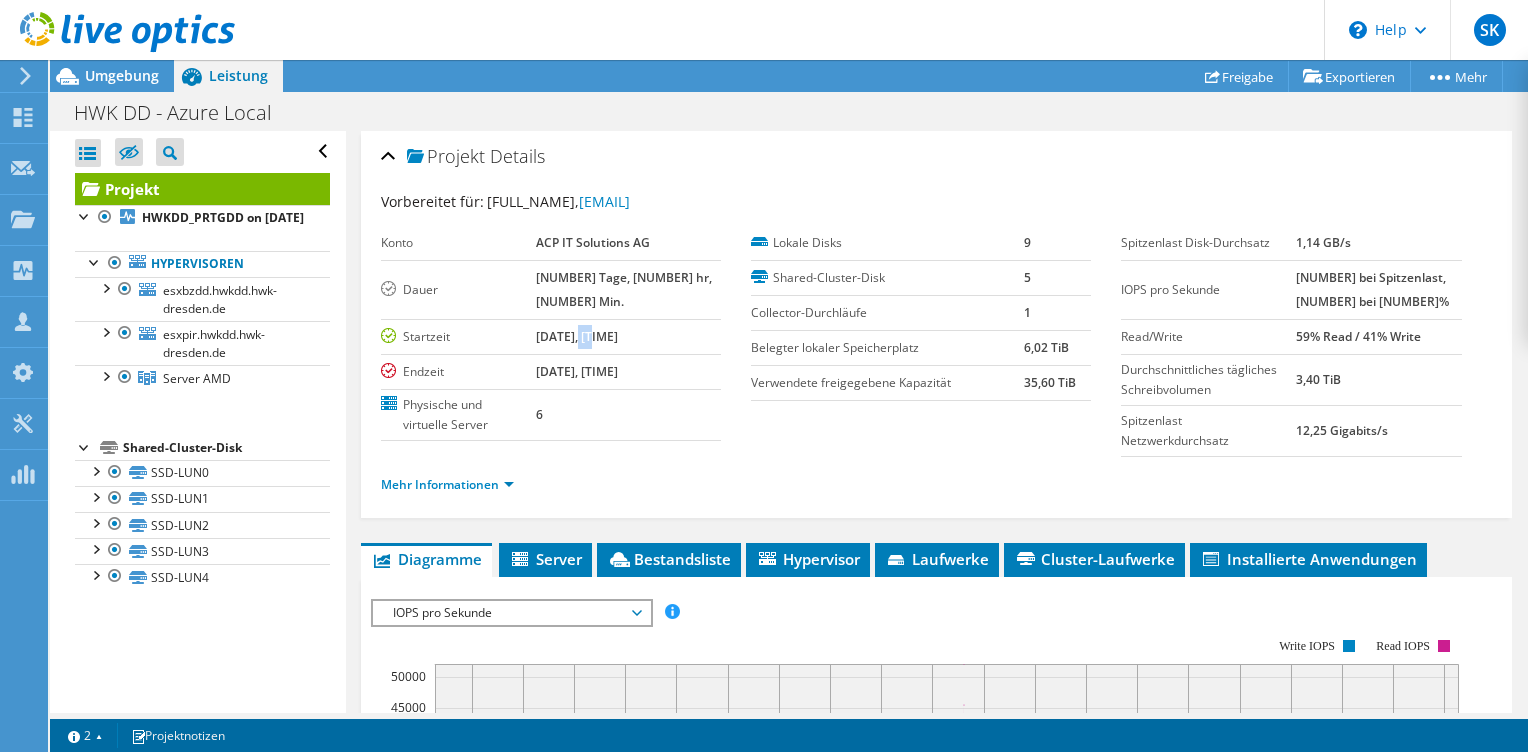 click on "[DATE], [TIME]" at bounding box center (577, 336) 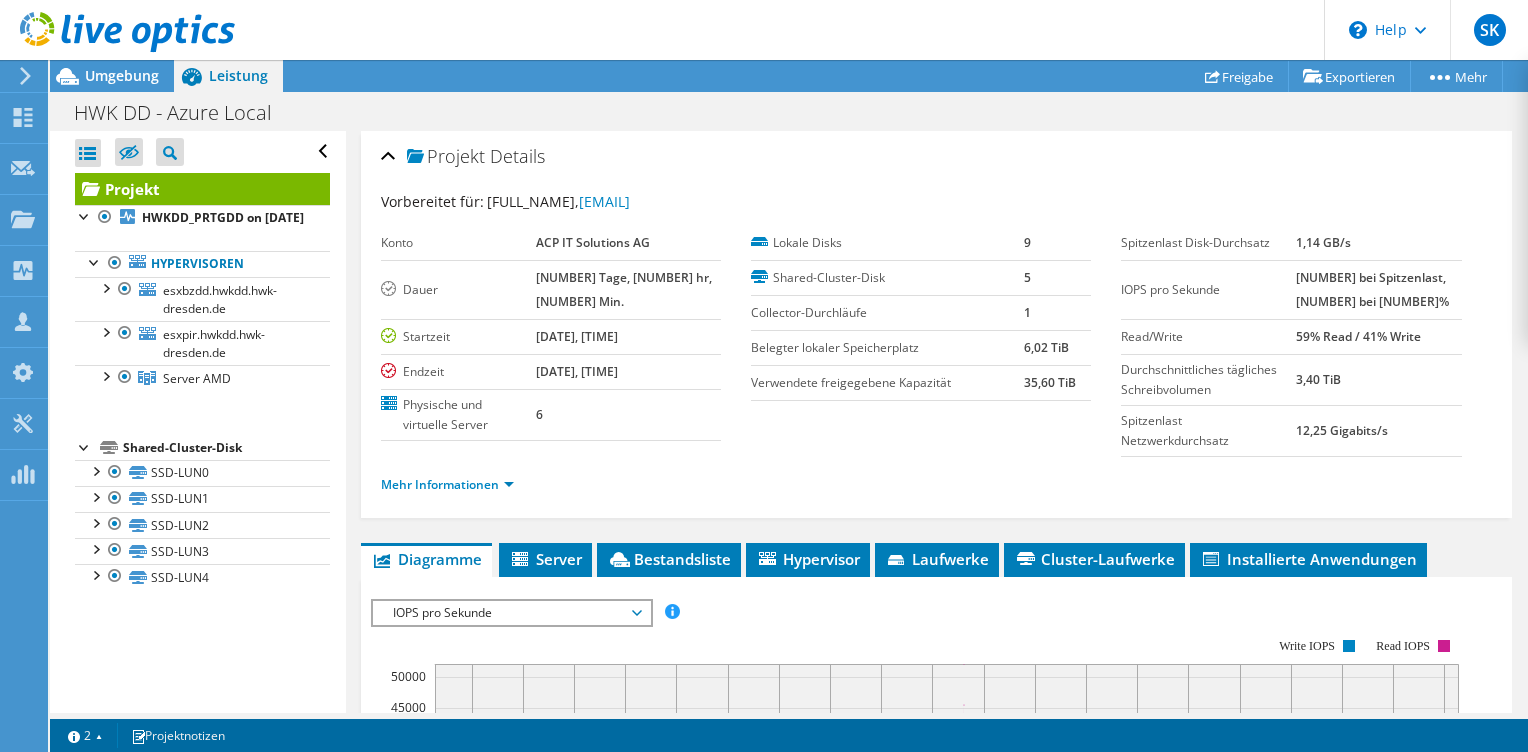 click on "35,60 TiB" at bounding box center [1050, 382] 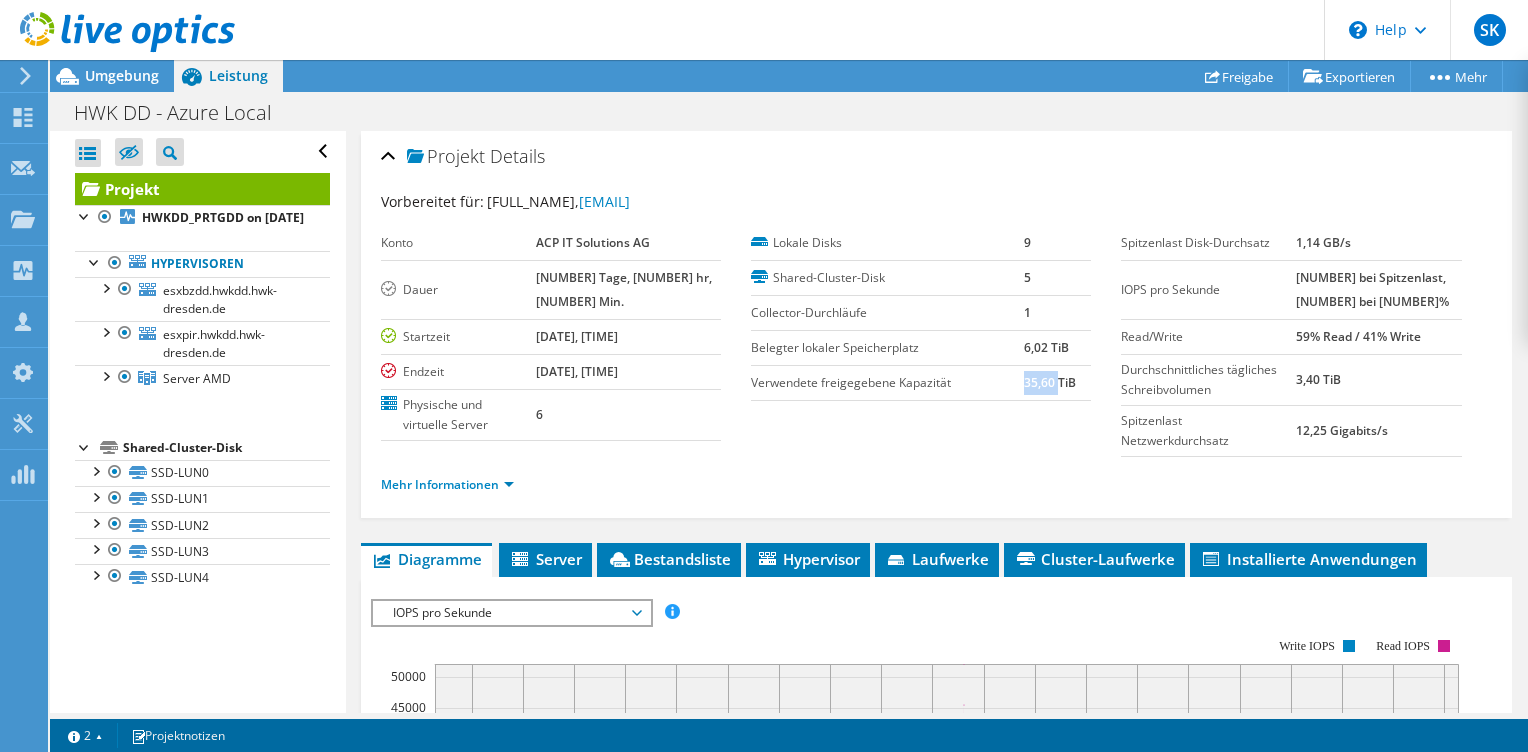 click on "35,60 TiB" at bounding box center [1050, 382] 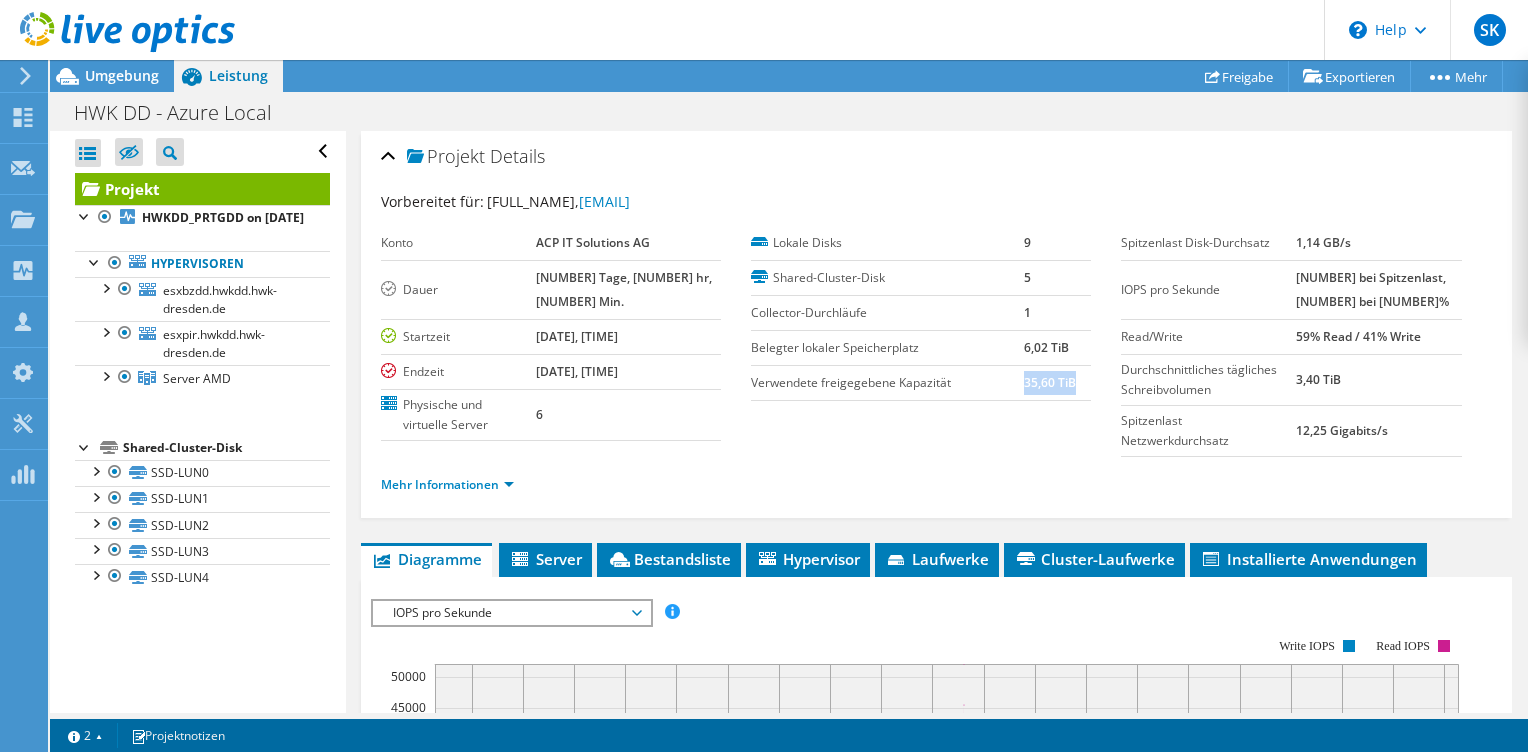 click on "35,60 TiB" at bounding box center [1050, 382] 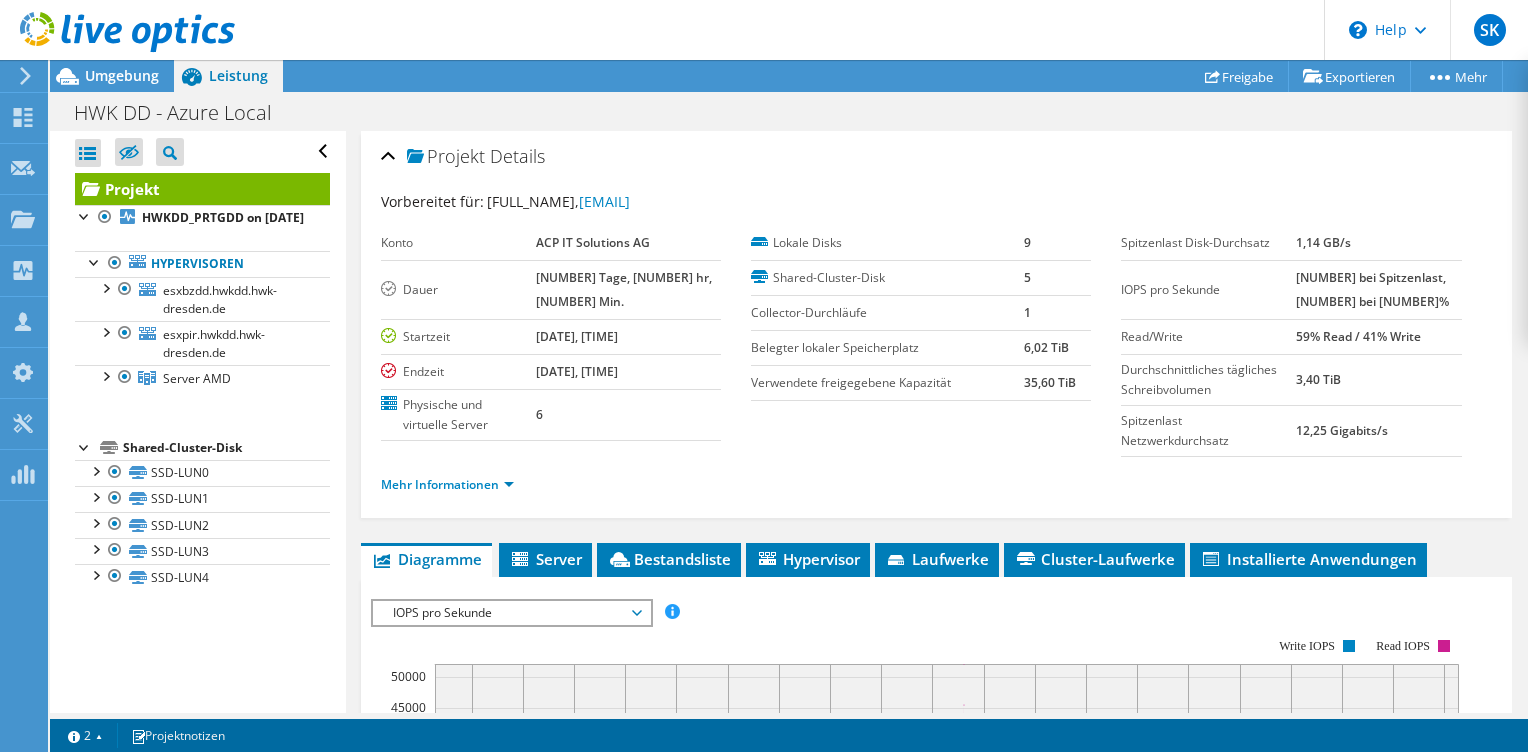 click on "[NUMBER] bei Spitzenlast, [NUMBER] bei [NUMBER]%" at bounding box center (1372, 289) 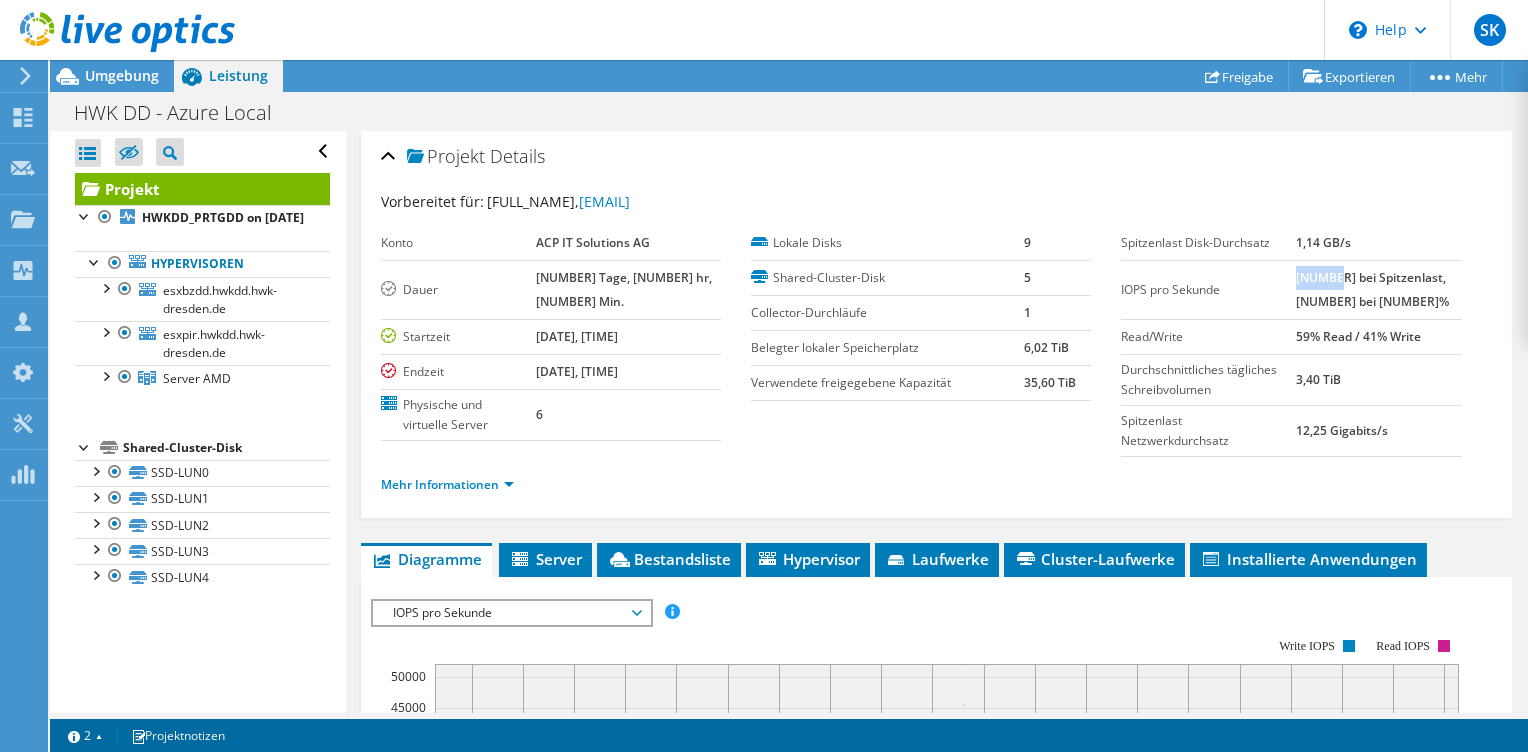 click on "[NUMBER] bei Spitzenlast, [NUMBER] bei [NUMBER]%" at bounding box center (1372, 289) 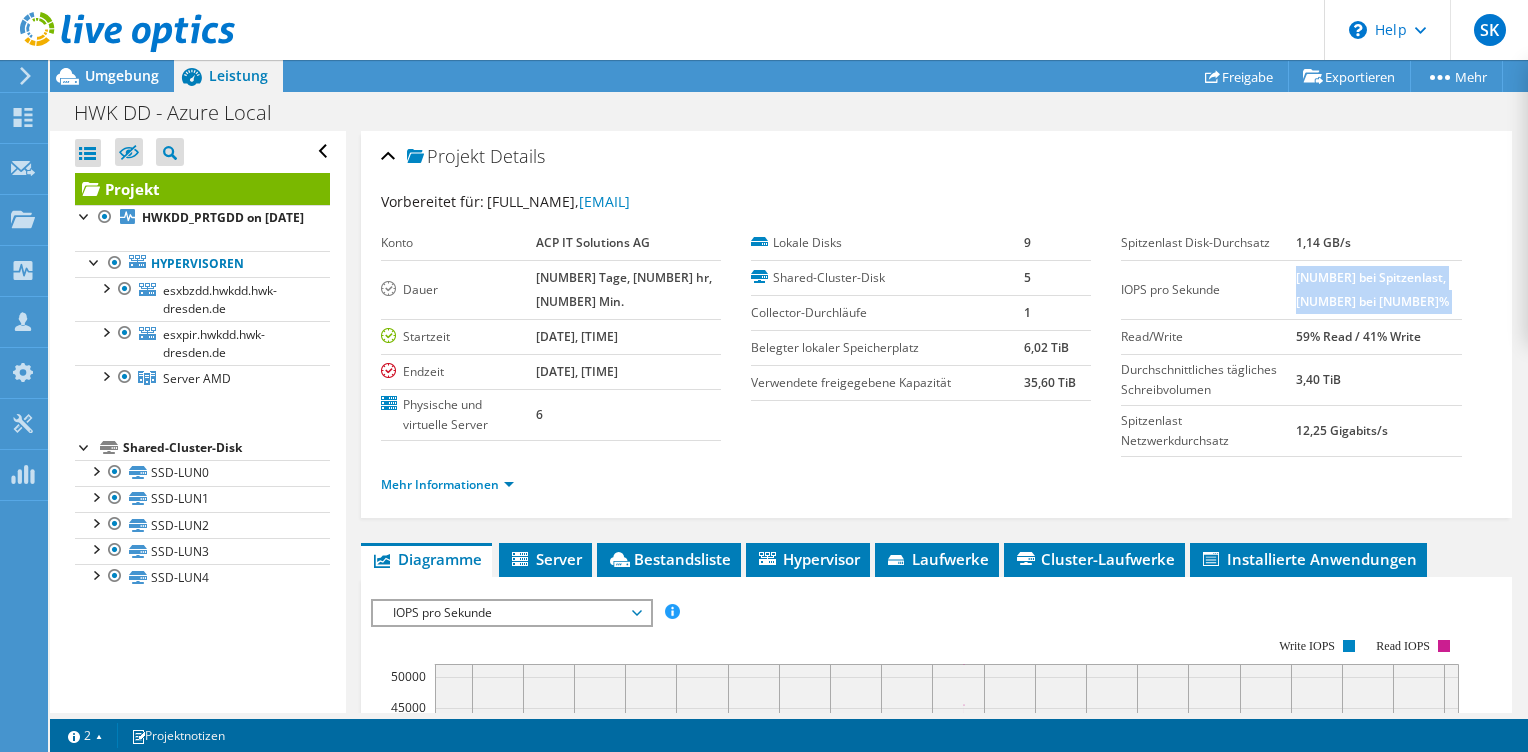 drag, startPoint x: 1328, startPoint y: 275, endPoint x: 1324, endPoint y: 288, distance: 13.601471 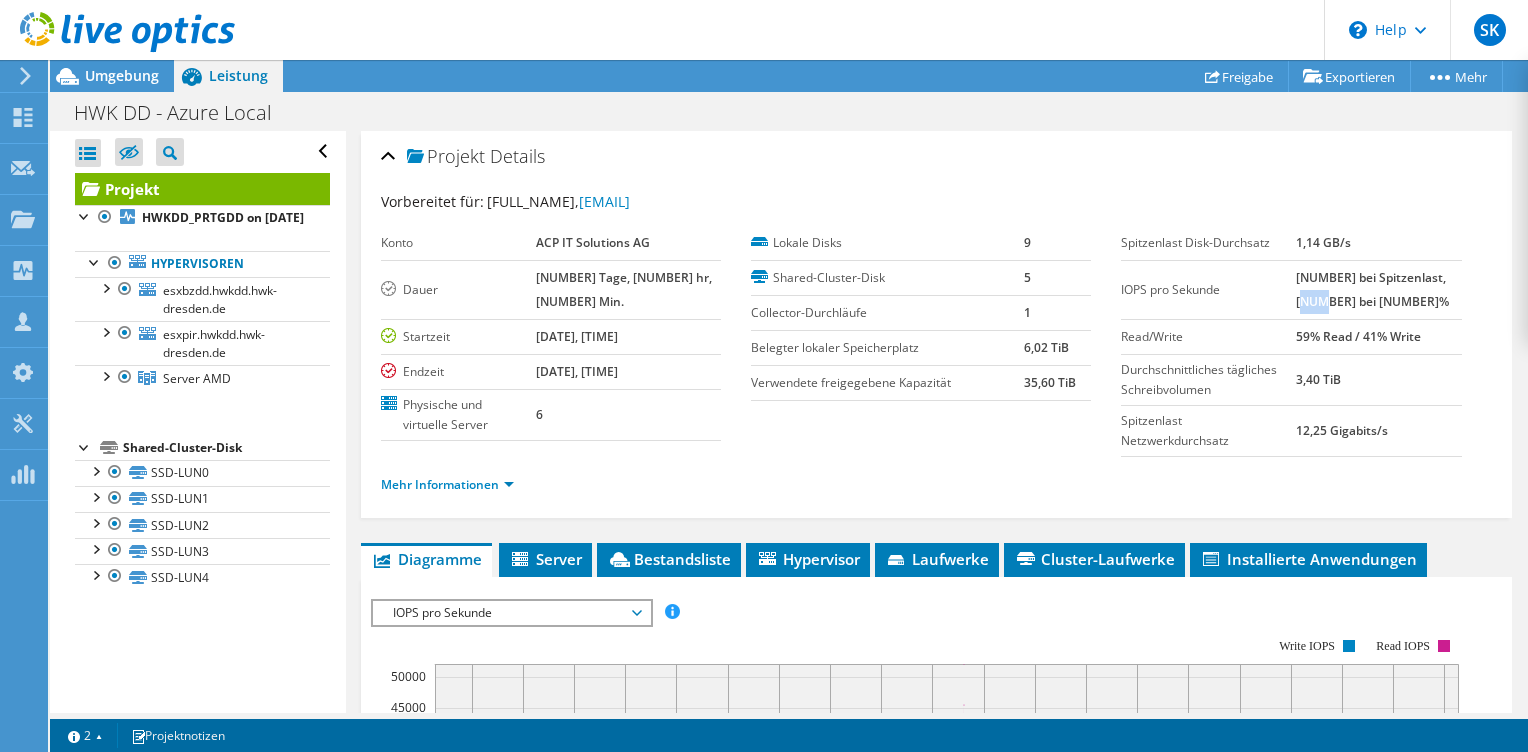drag, startPoint x: 1332, startPoint y: 303, endPoint x: 1348, endPoint y: 297, distance: 17.088007 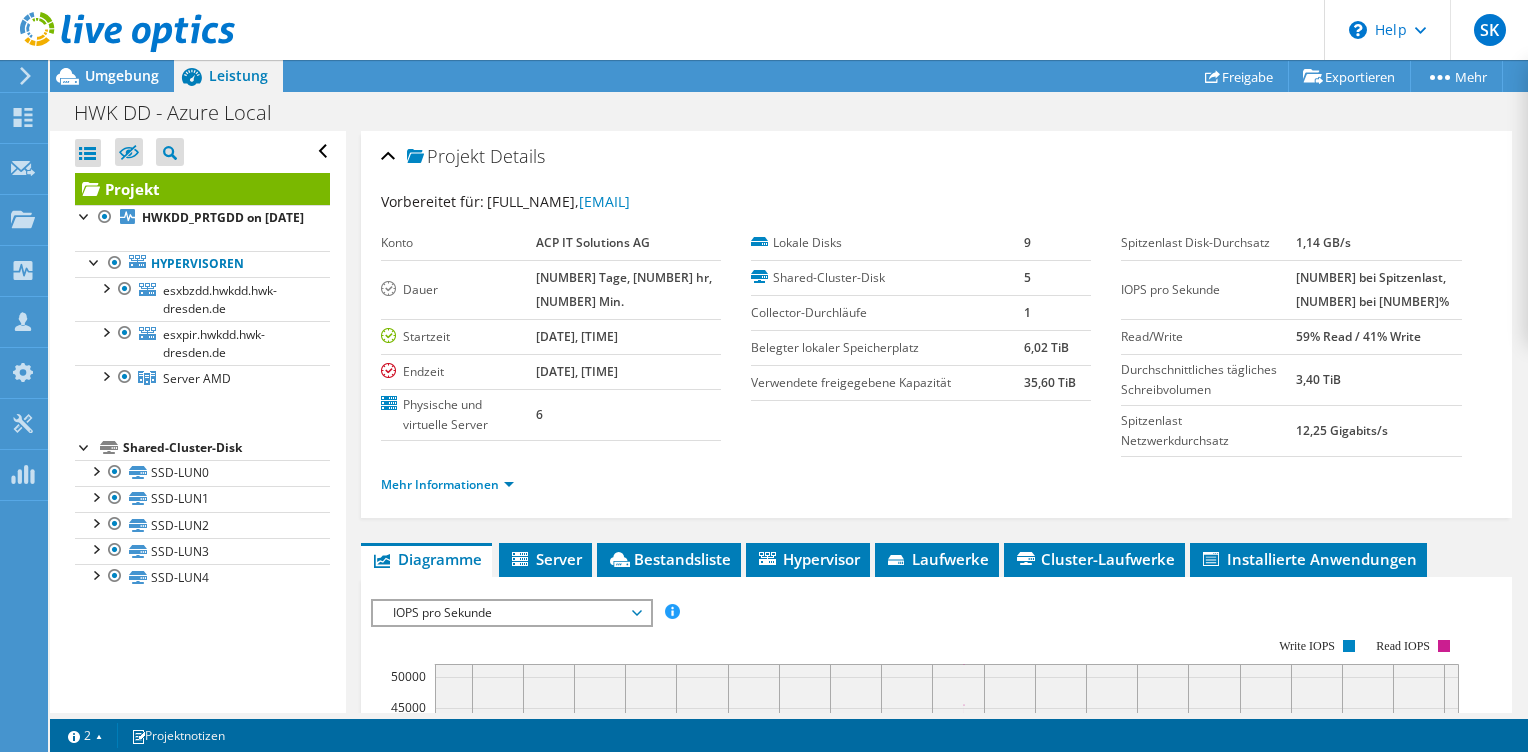 drag, startPoint x: 1348, startPoint y: 297, endPoint x: 1365, endPoint y: 299, distance: 17.117243 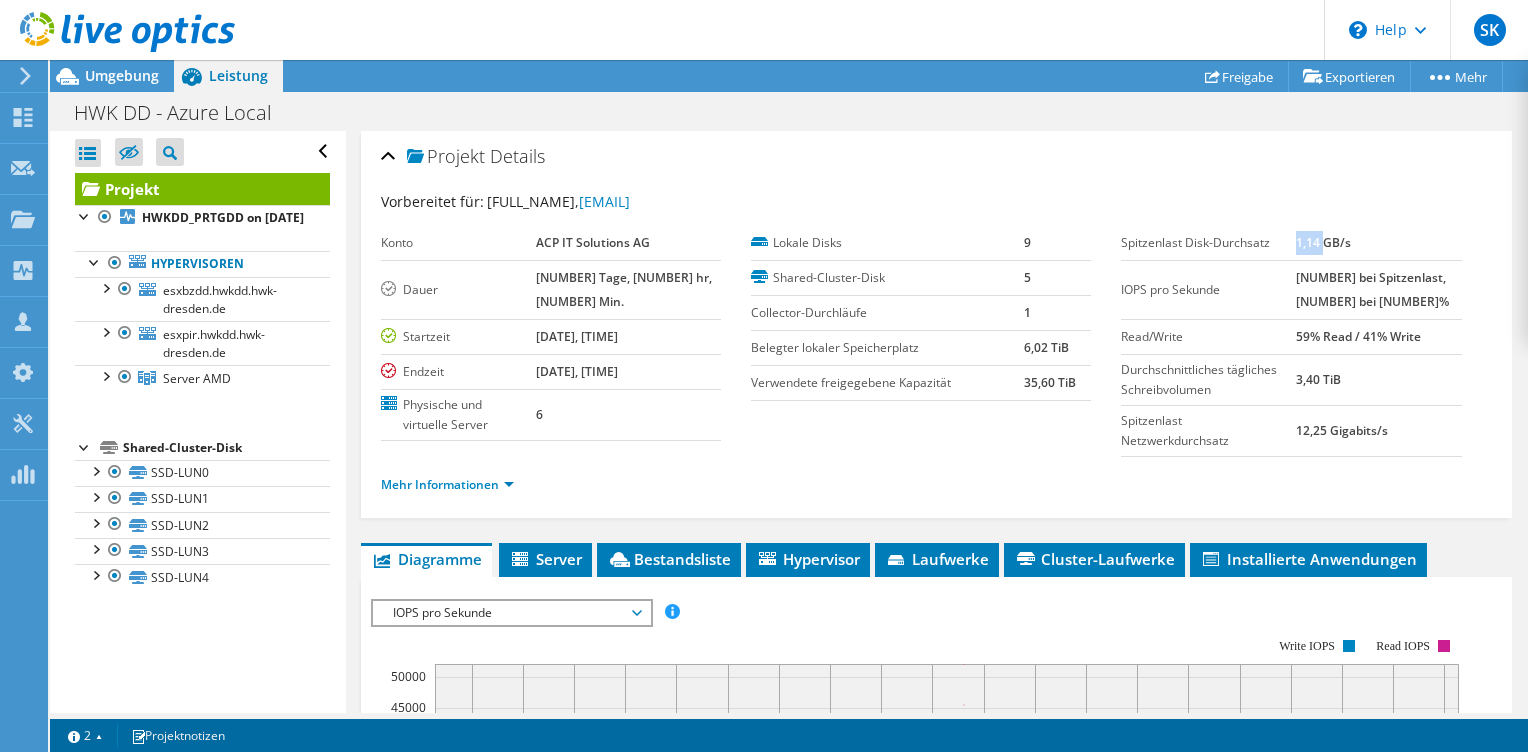 click on "1,14 GB/s" at bounding box center (1323, 242) 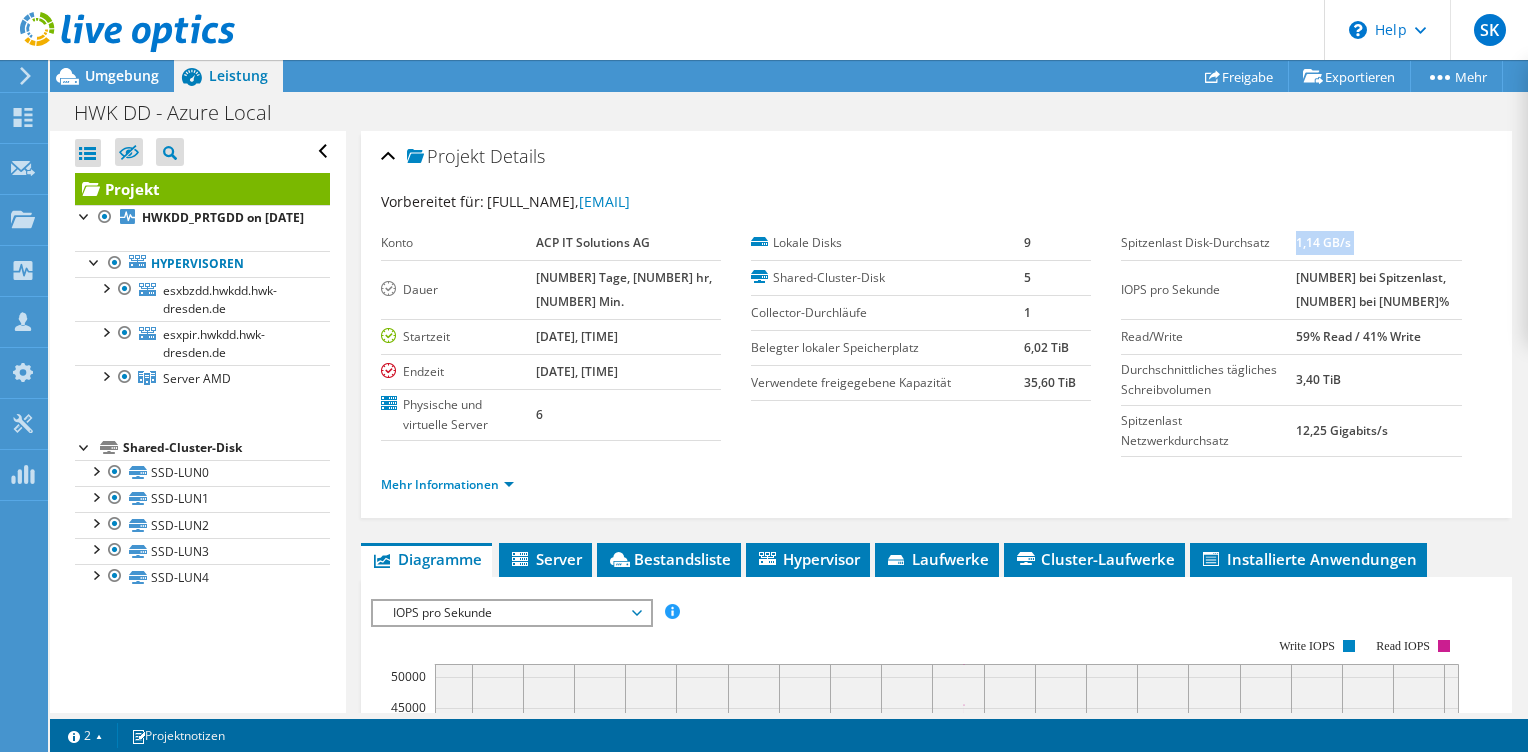 click on "1,14 GB/s" at bounding box center (1323, 242) 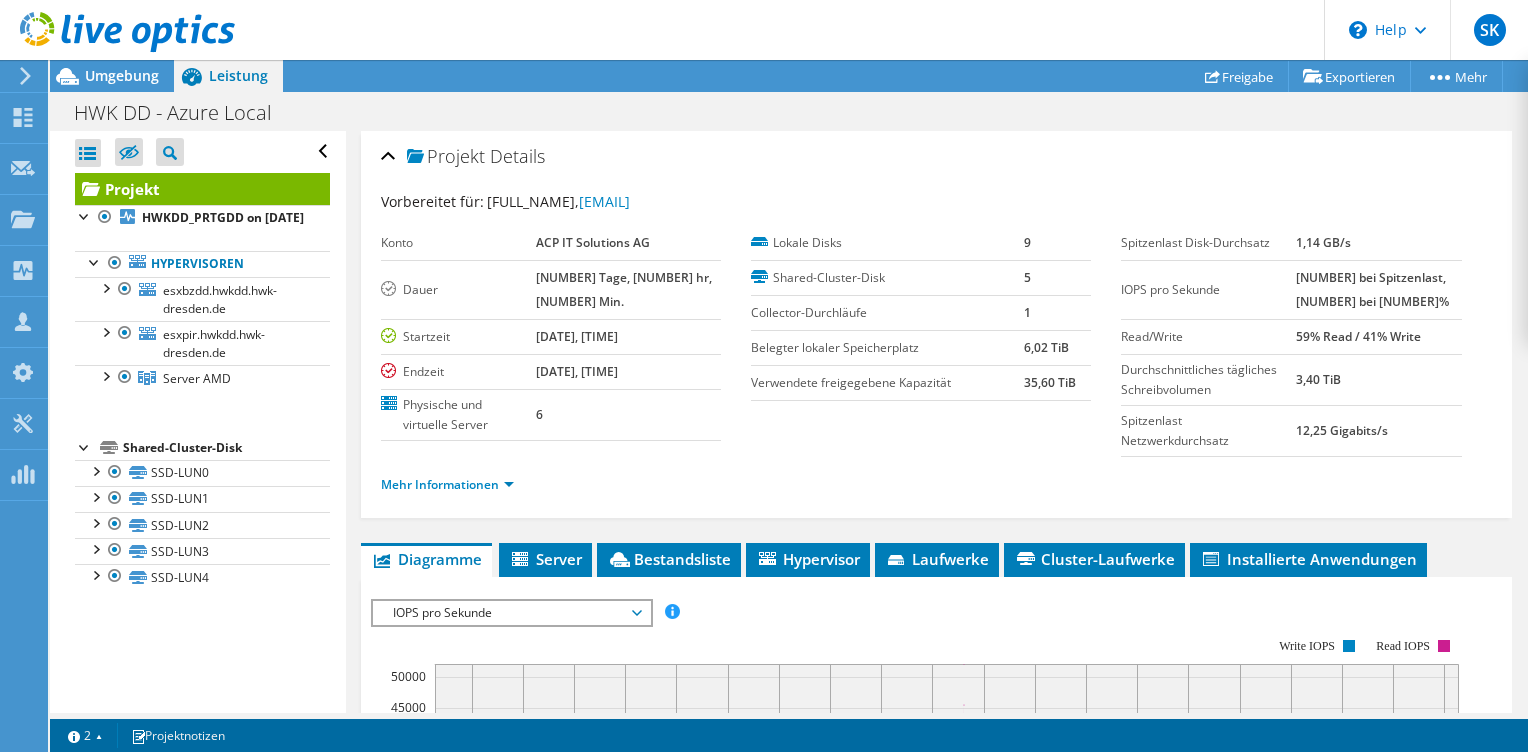 click on "[NUMBER] bei Spitzenlast, [NUMBER] bei [NUMBER]%" at bounding box center [1372, 289] 